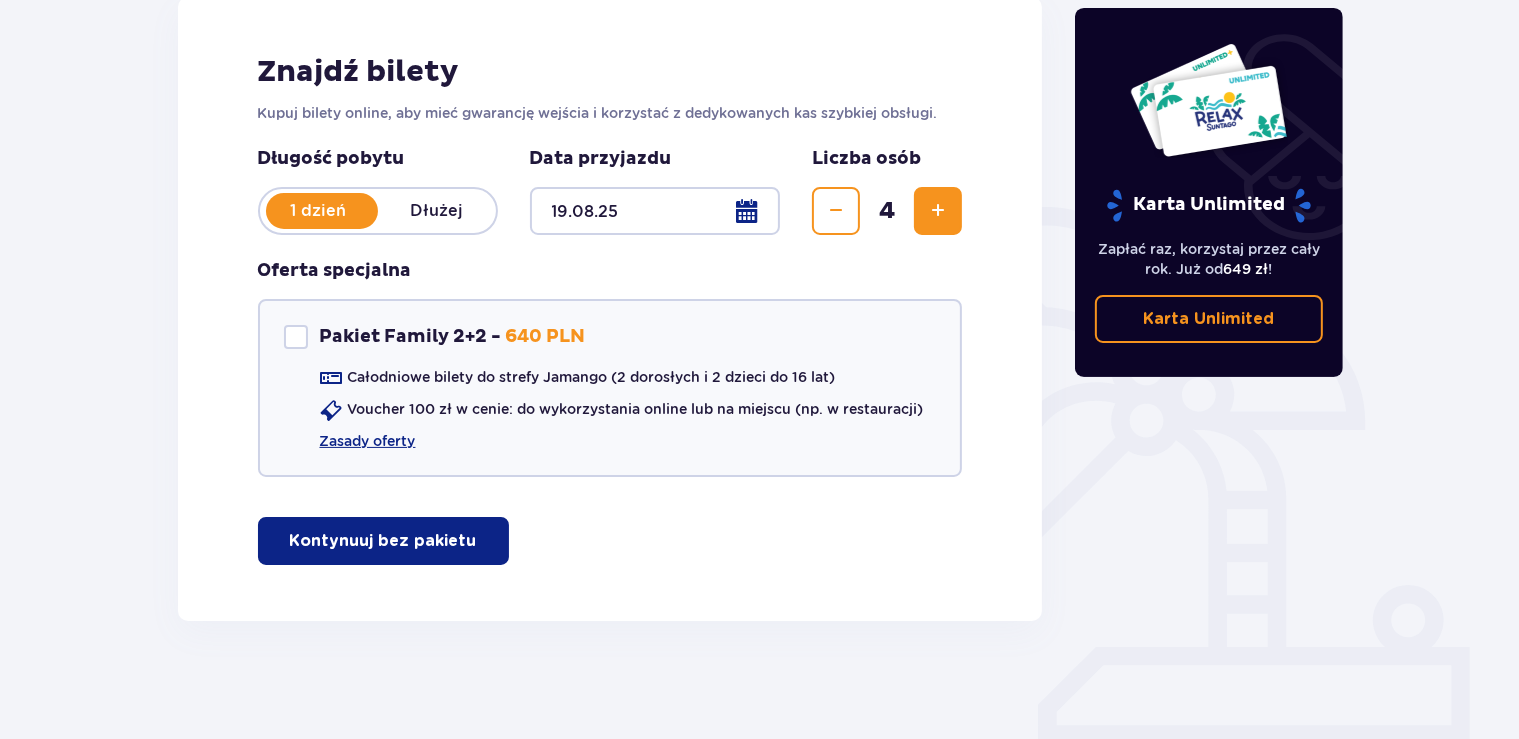 scroll, scrollTop: 290, scrollLeft: 0, axis: vertical 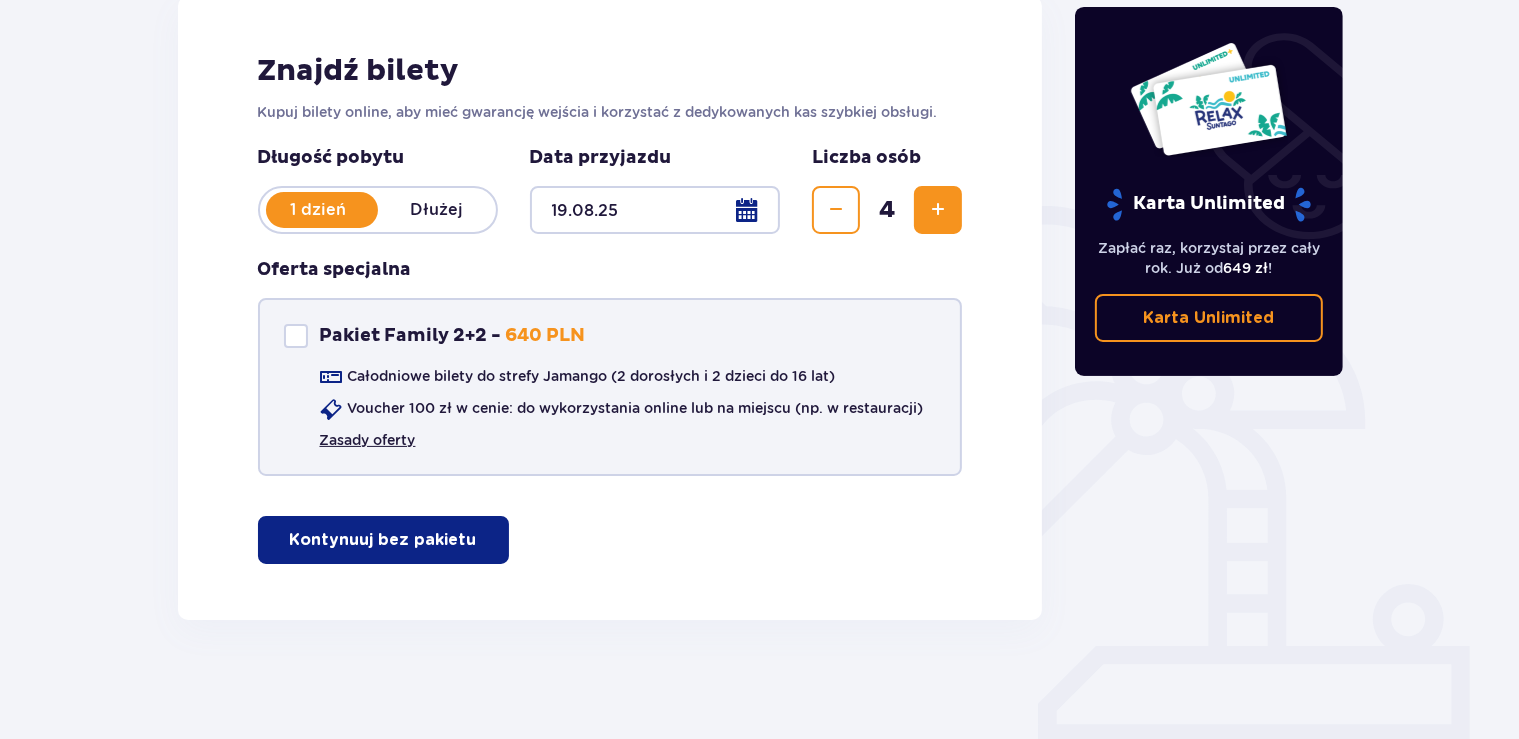 click on "Zasady oferty" at bounding box center [368, 440] 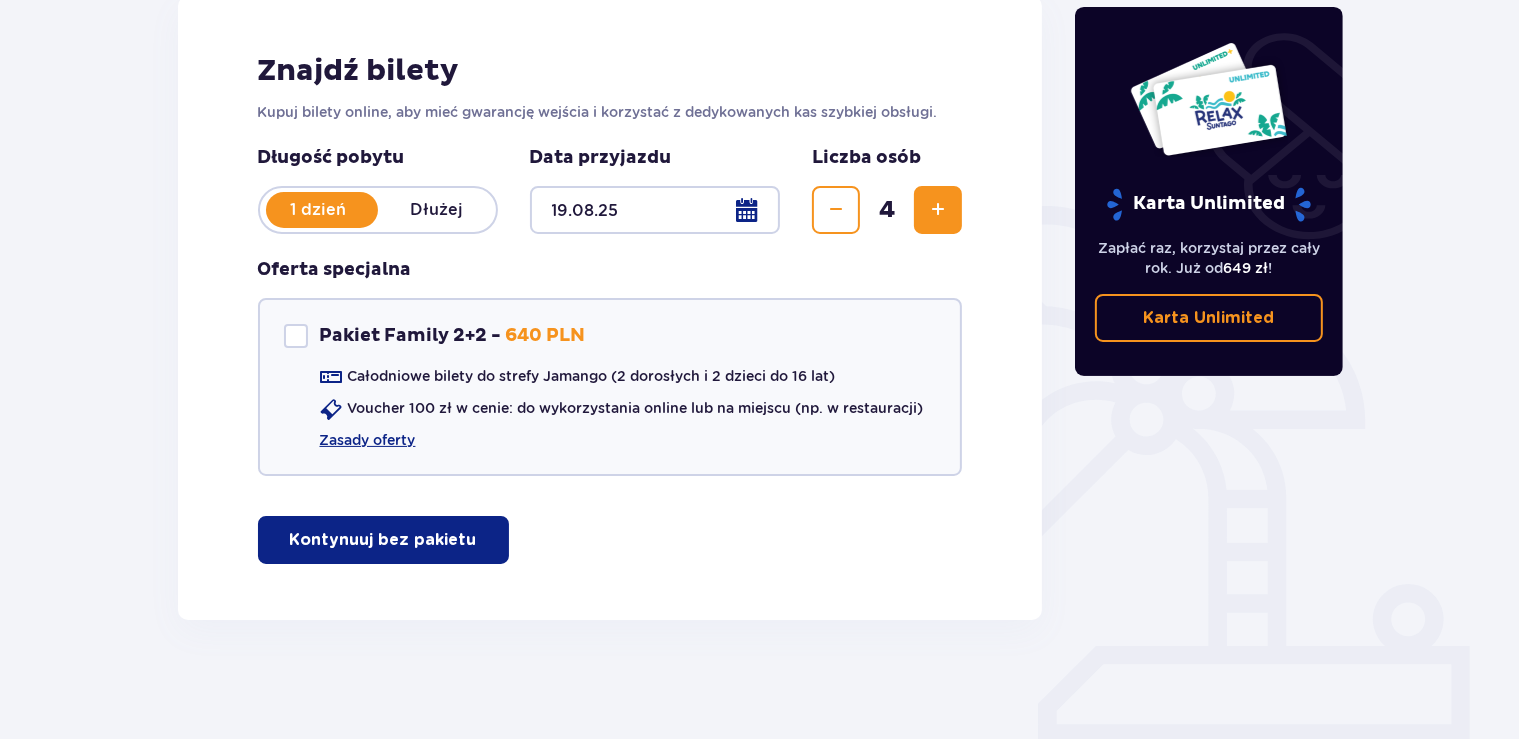click on "Kontynuuj bez pakietu" at bounding box center (383, 540) 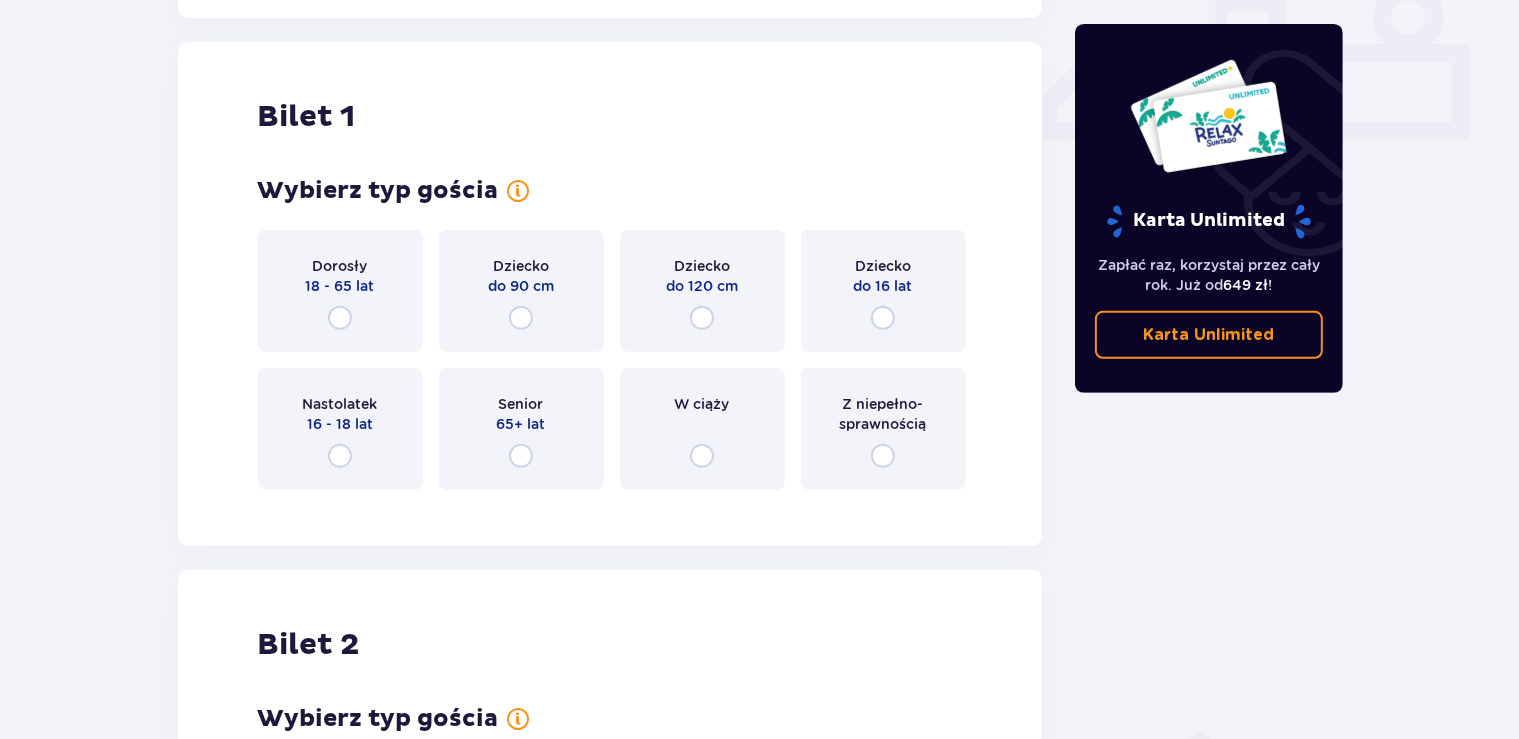 scroll, scrollTop: 908, scrollLeft: 0, axis: vertical 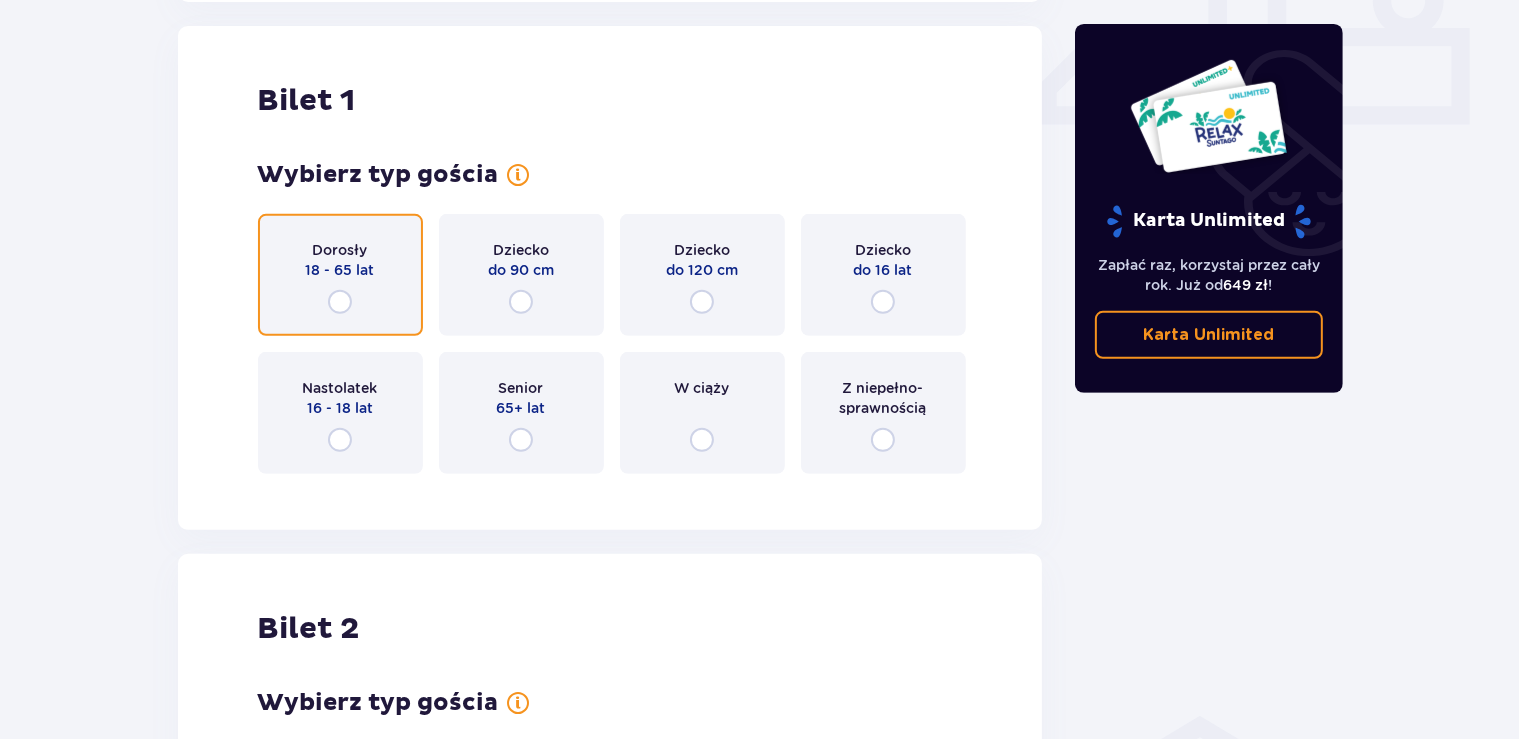 click at bounding box center [340, 302] 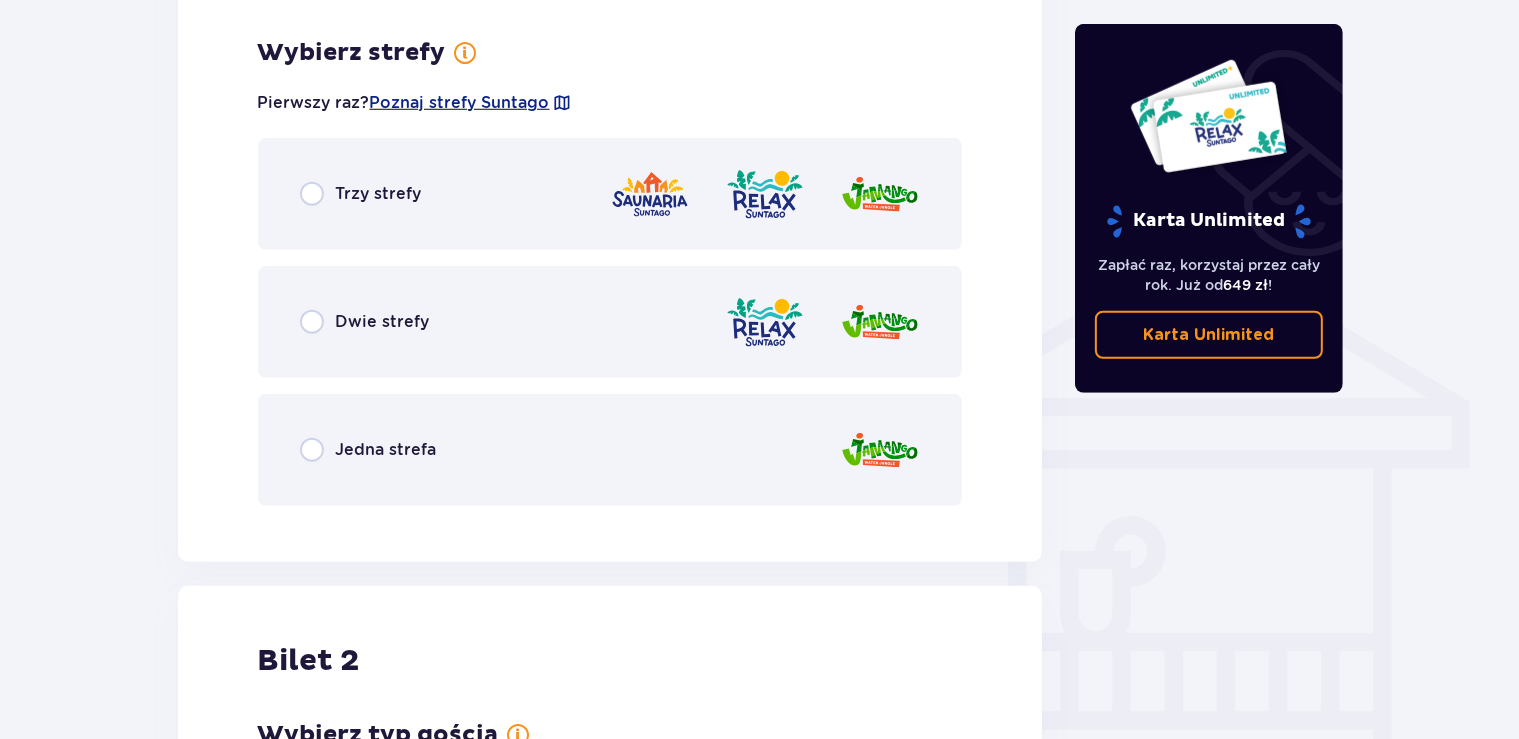 scroll, scrollTop: 1396, scrollLeft: 0, axis: vertical 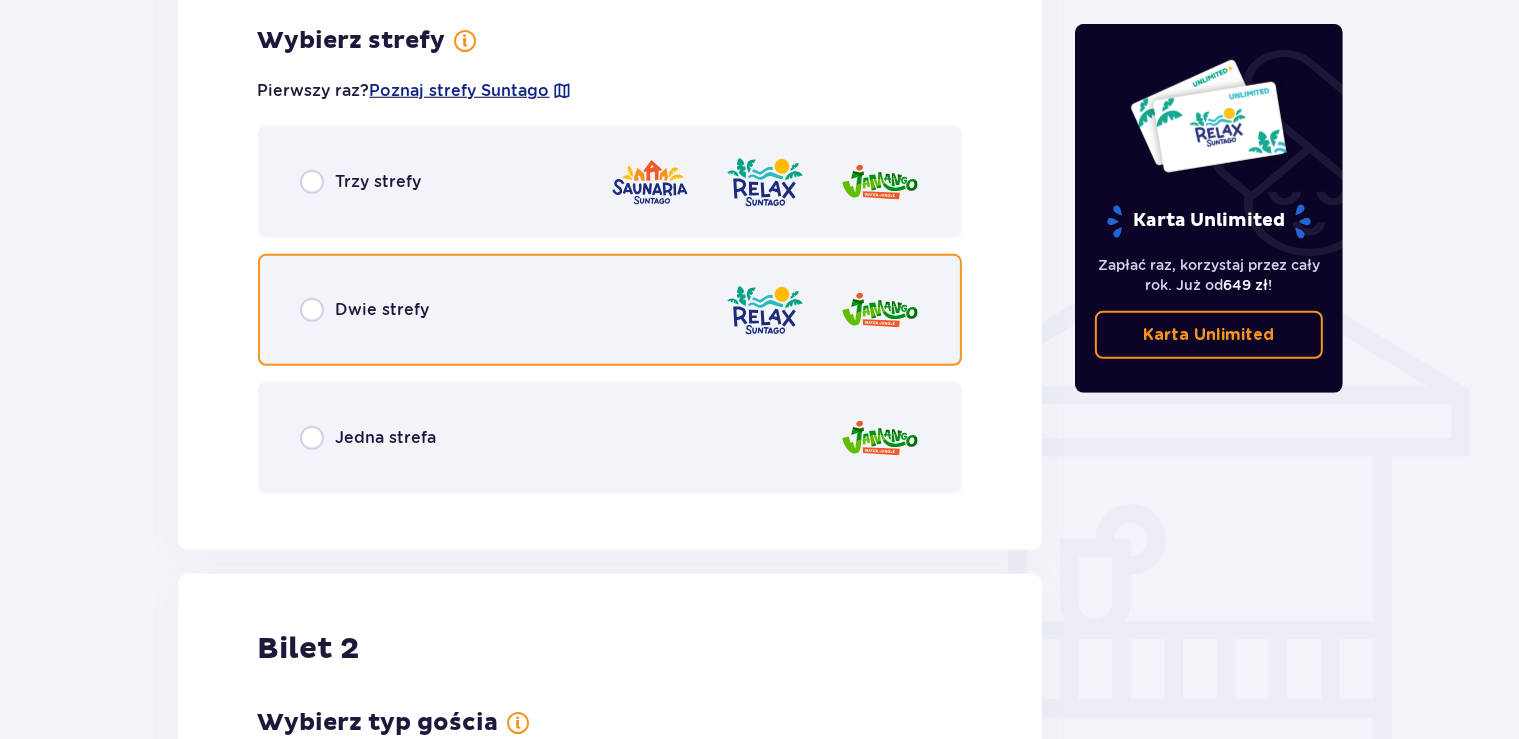 click at bounding box center [312, 310] 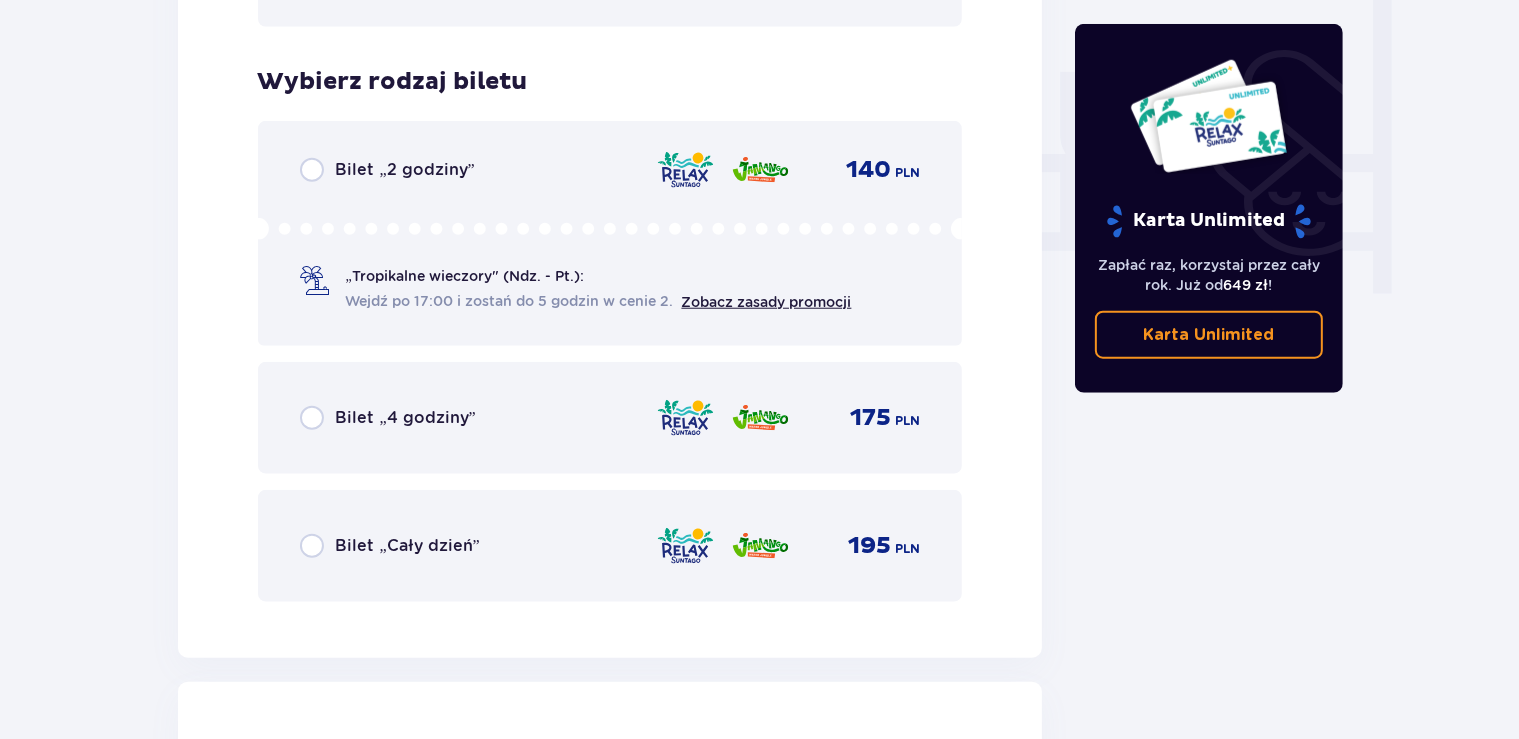 scroll, scrollTop: 1904, scrollLeft: 0, axis: vertical 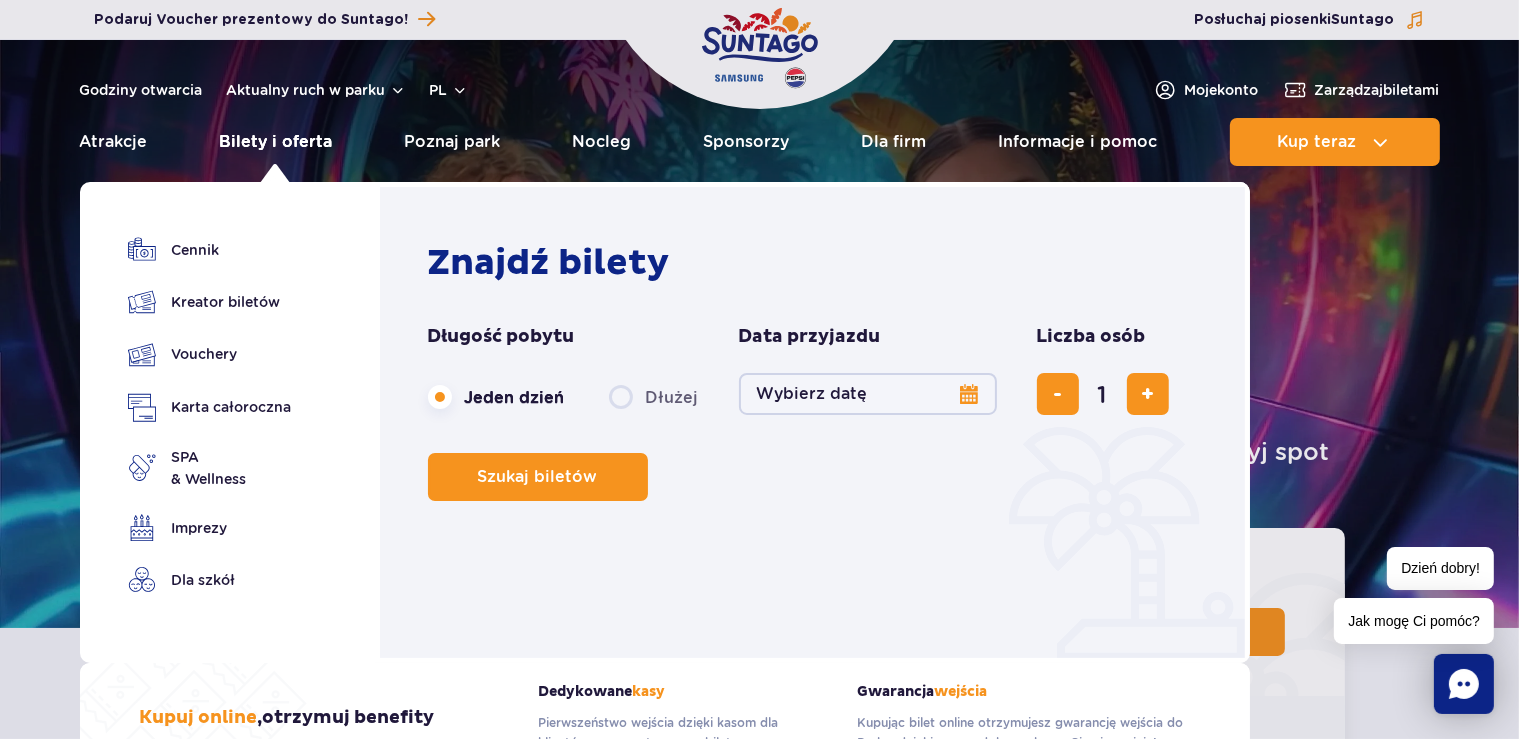 click on "Bilety i oferta" at bounding box center (276, 142) 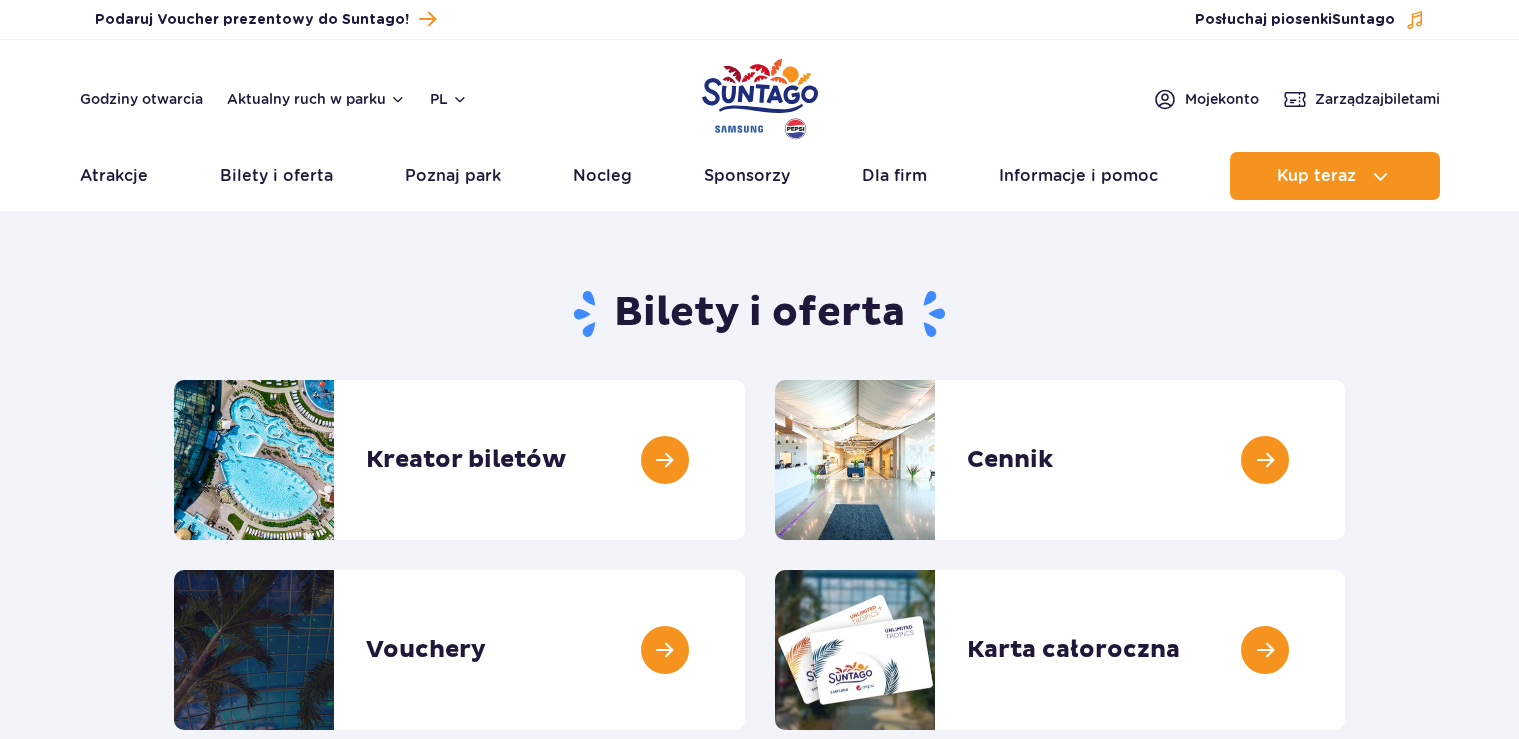 scroll, scrollTop: 0, scrollLeft: 0, axis: both 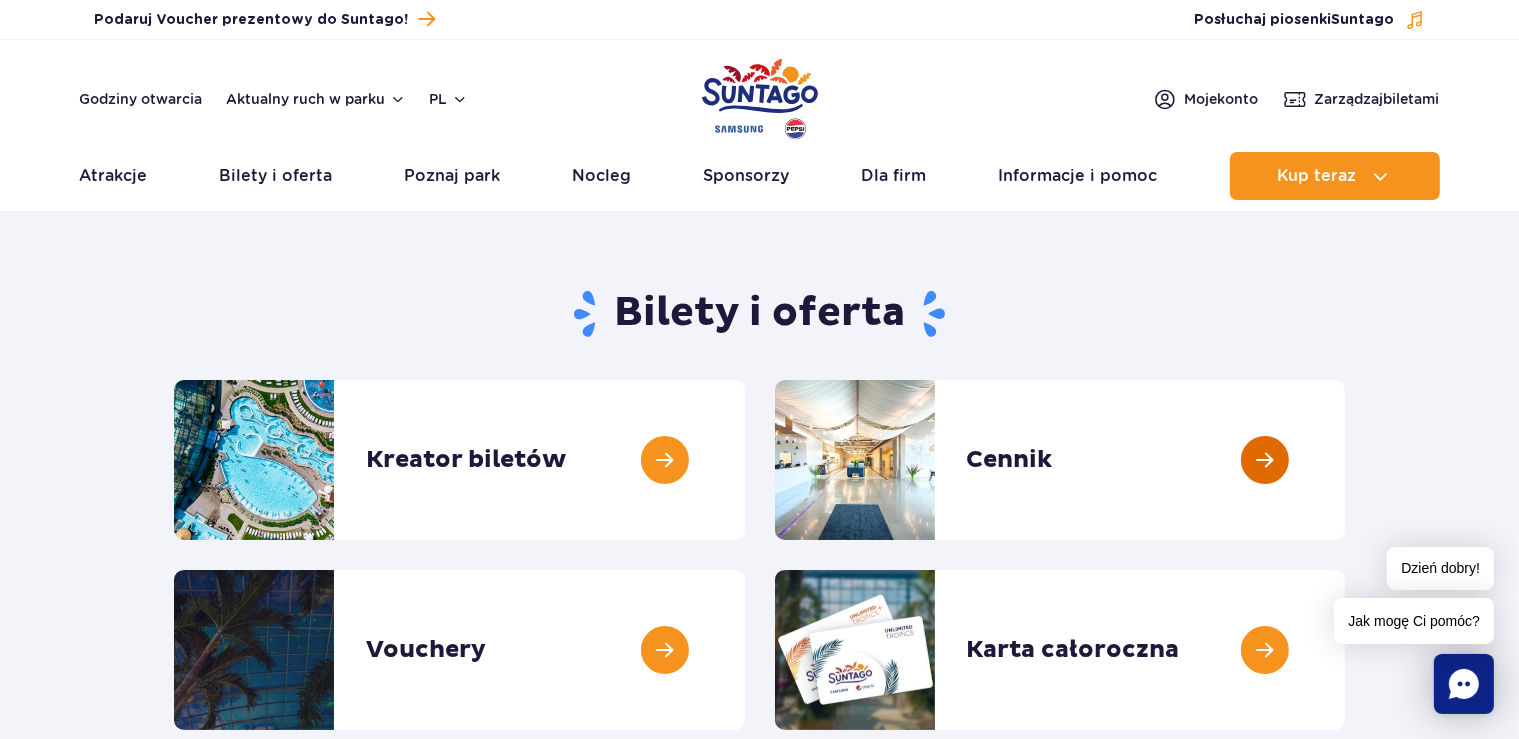 click at bounding box center [1345, 460] 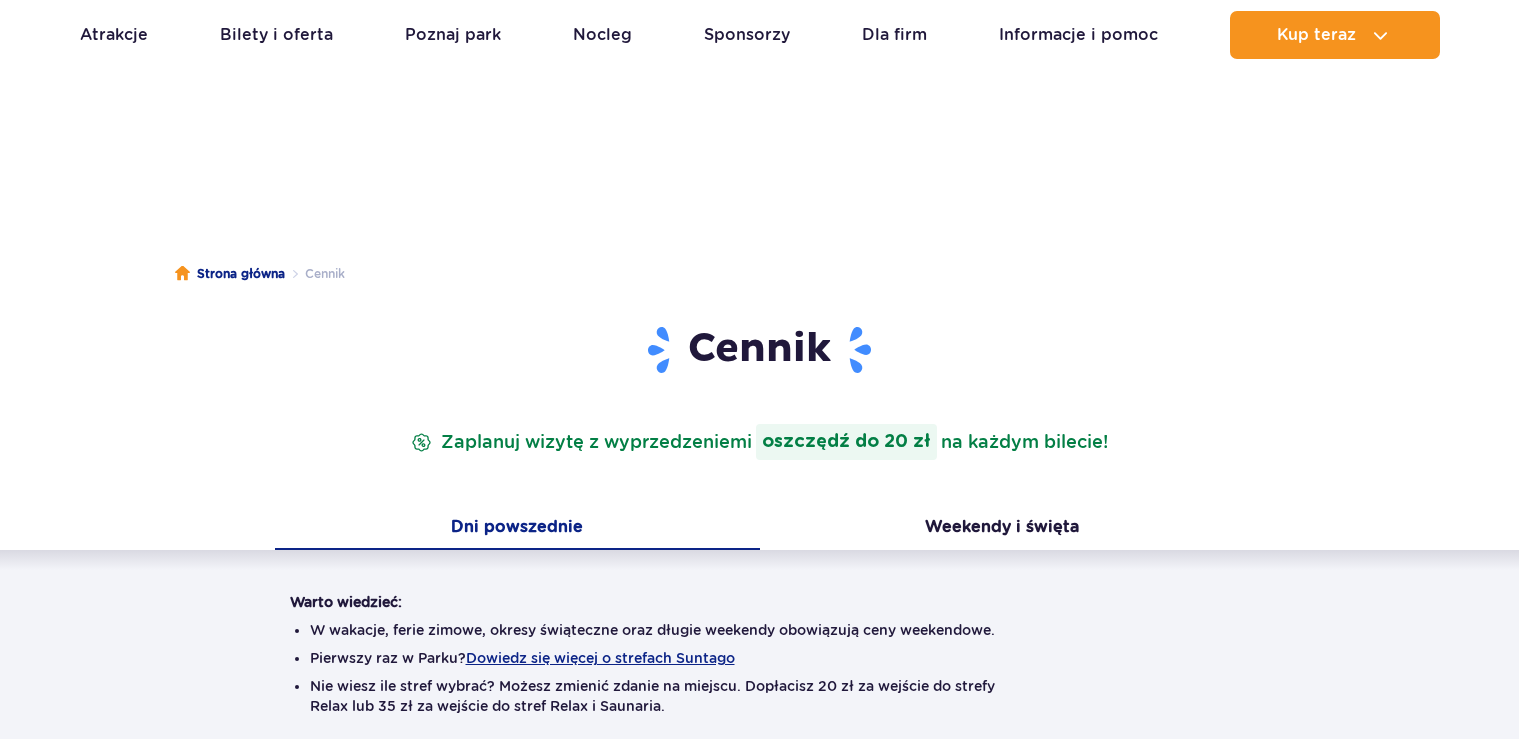 scroll, scrollTop: 317, scrollLeft: 0, axis: vertical 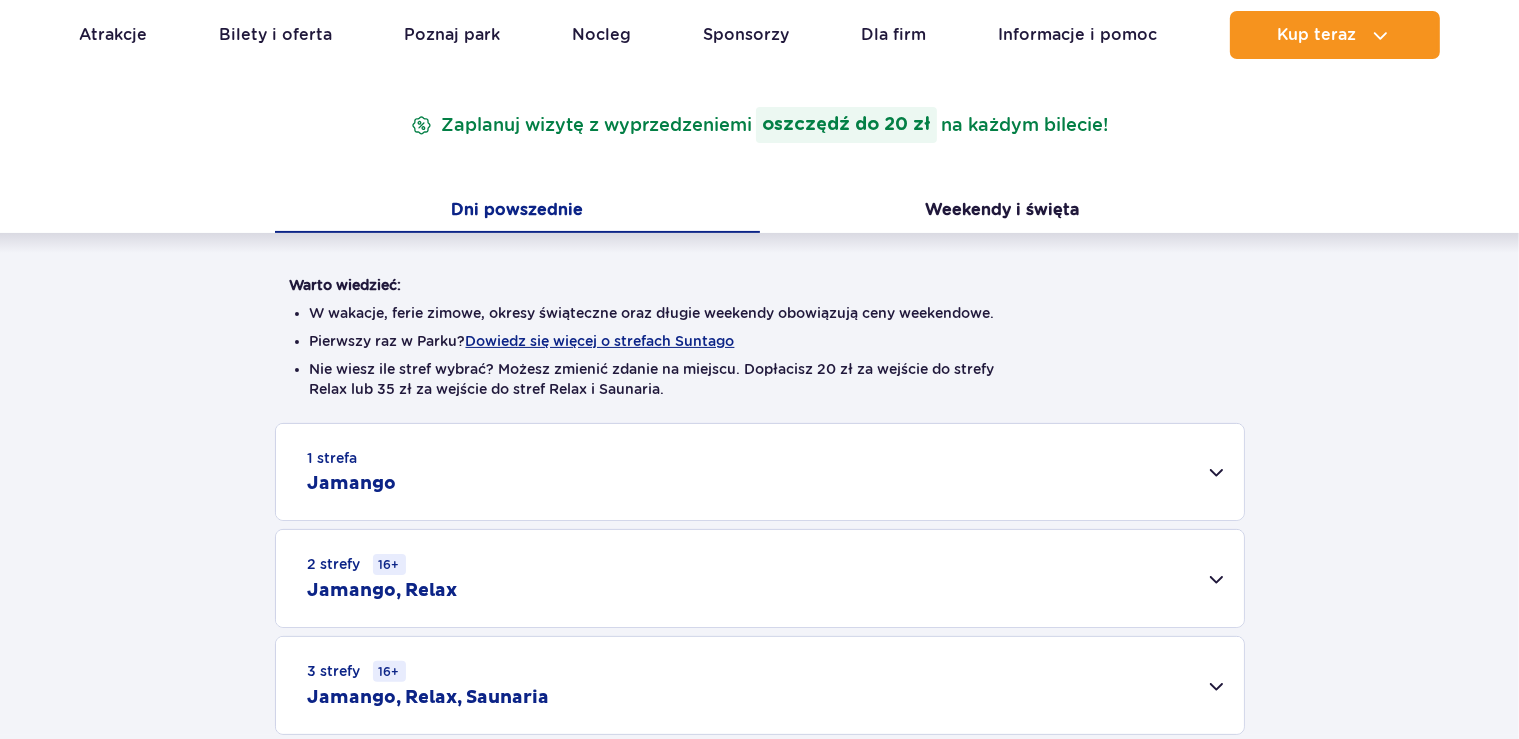 click on "1 strefa
Jamango" at bounding box center (760, 472) 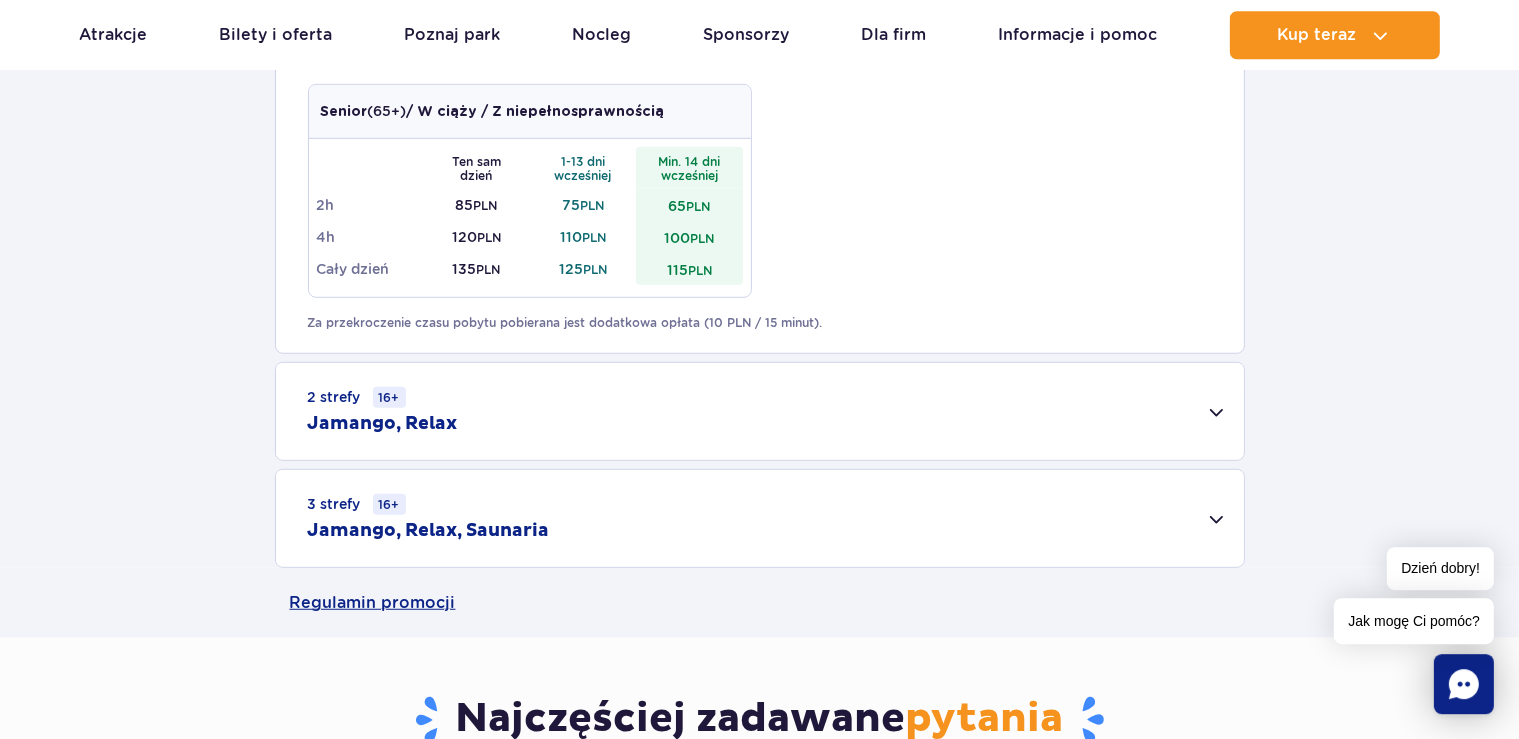 scroll, scrollTop: 1267, scrollLeft: 0, axis: vertical 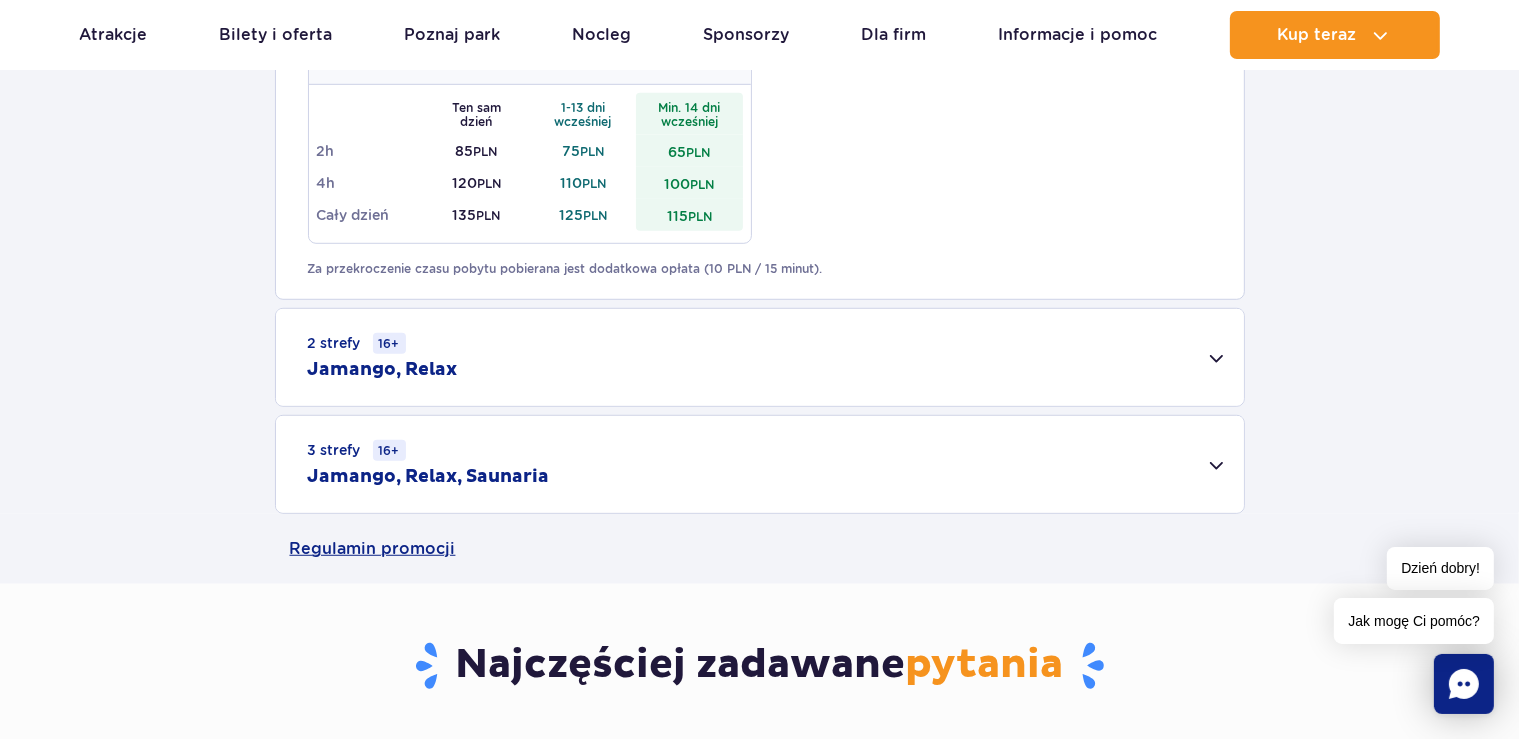 click on "2 strefy  16+
Jamango, Relax" at bounding box center [760, 357] 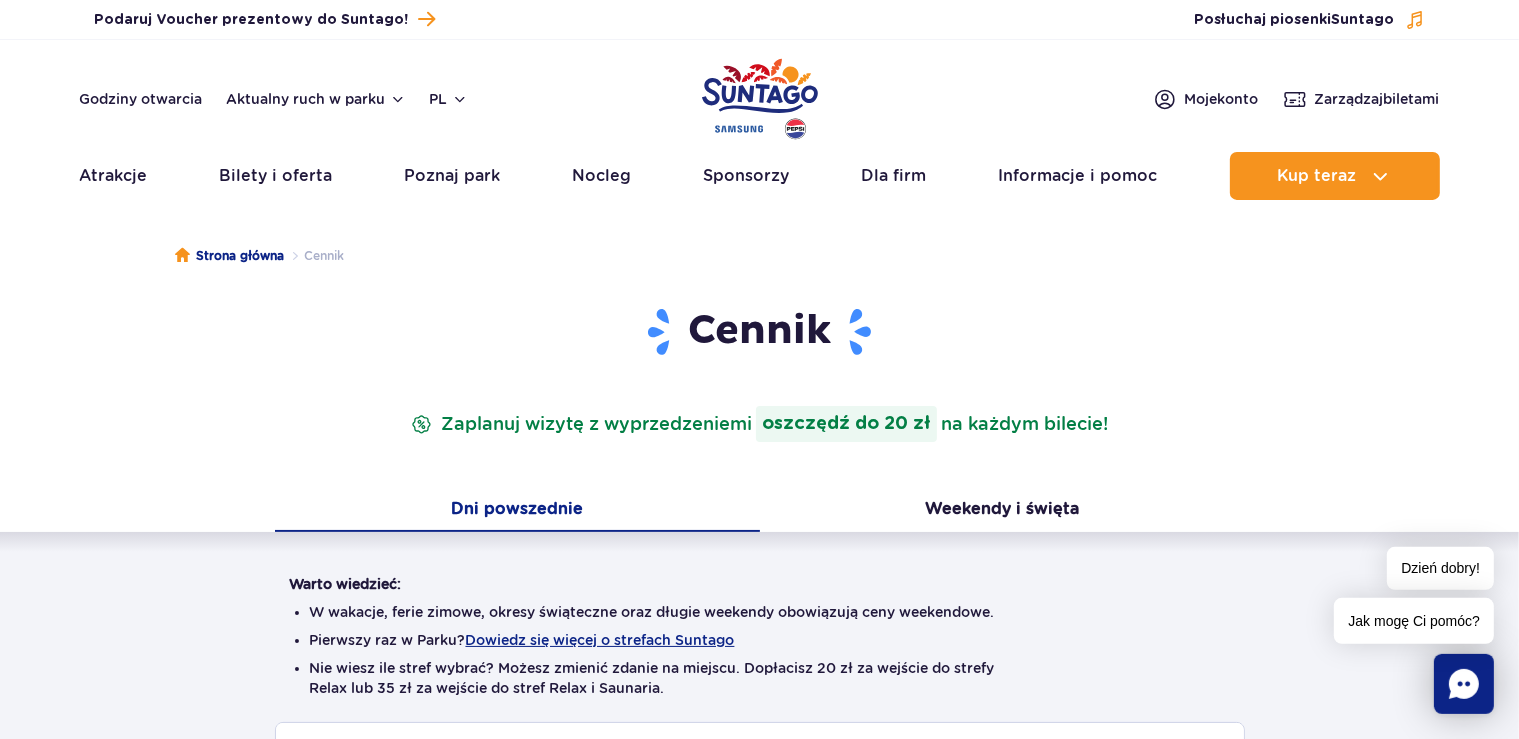 scroll, scrollTop: 0, scrollLeft: 0, axis: both 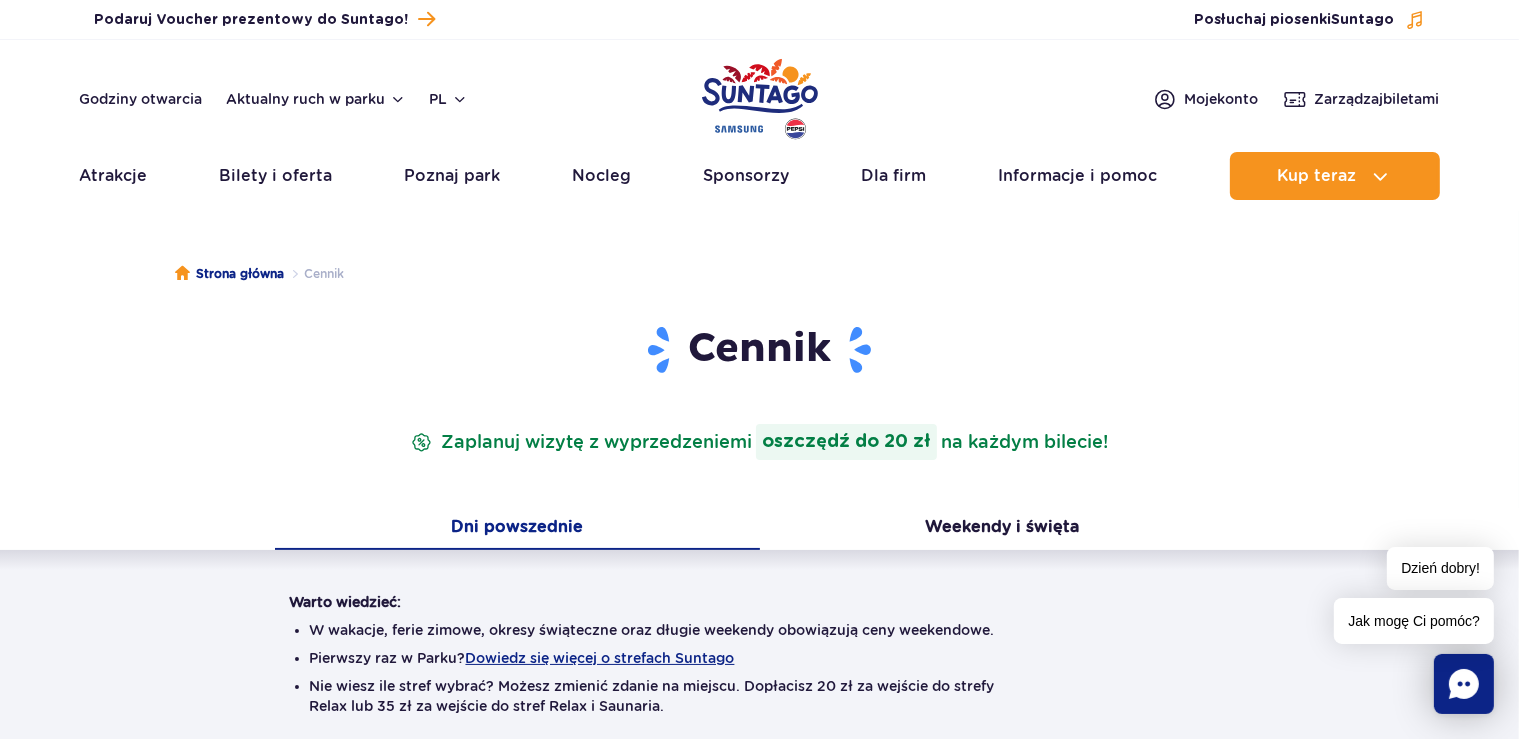 click on "Aktualny ruch w parku
Atrakcje
Zjeżdżalnie
Aster
Rainbow
Narval
Więcej
Baseny
Basen Termalny
Mamba Rzeka Przygód
Wewnętrzny basen z barem
Więcej SPA" at bounding box center [760, 176] 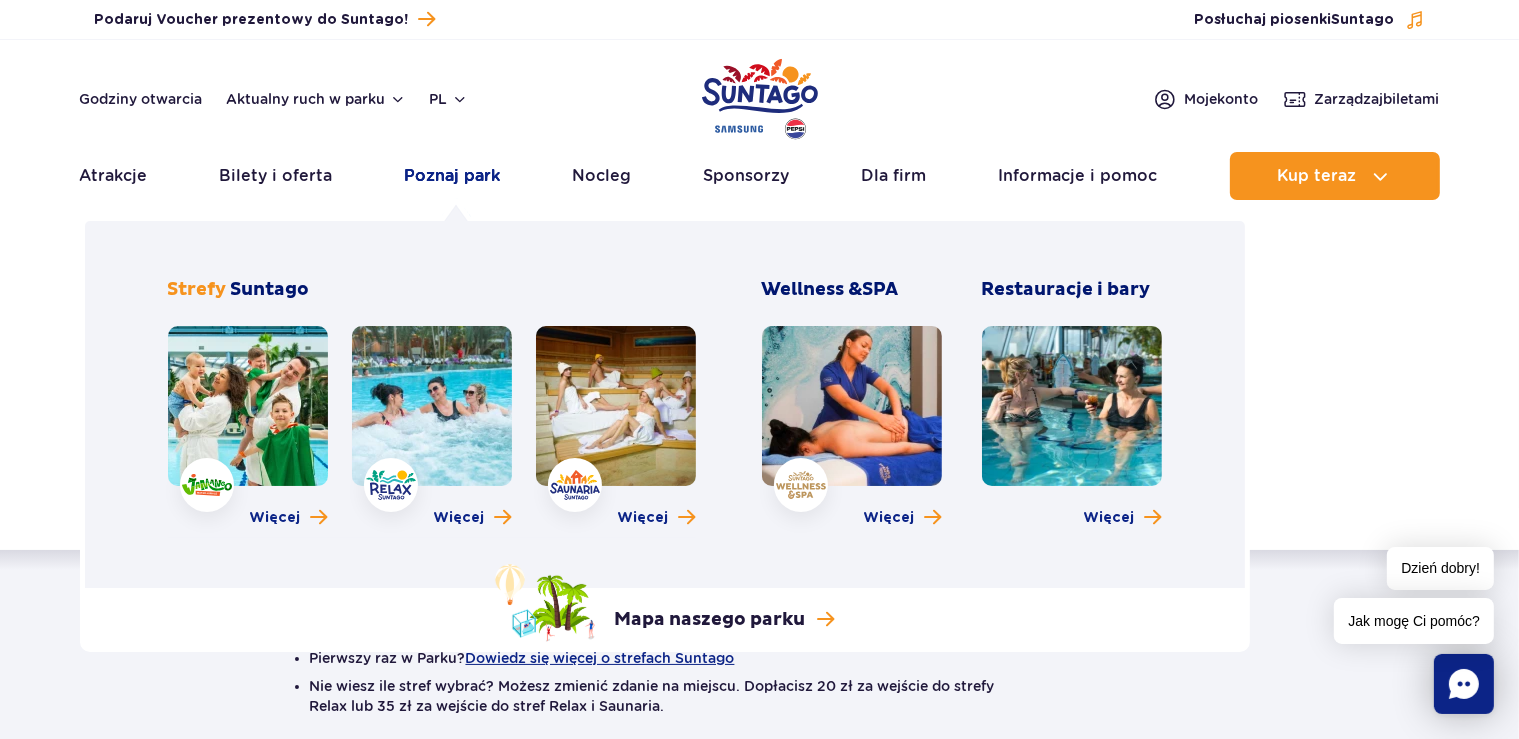 click on "Poznaj park" at bounding box center (453, 176) 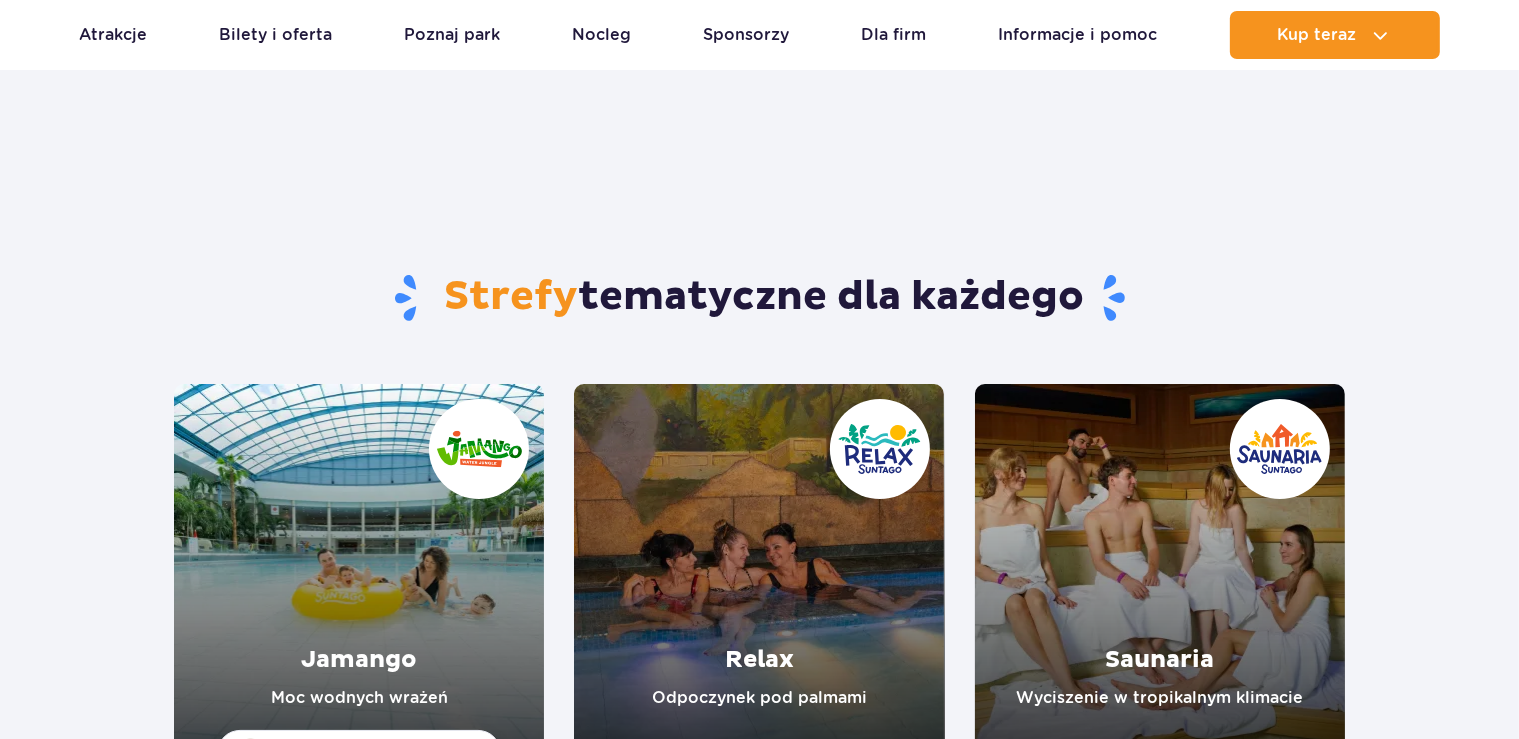 scroll, scrollTop: 105, scrollLeft: 0, axis: vertical 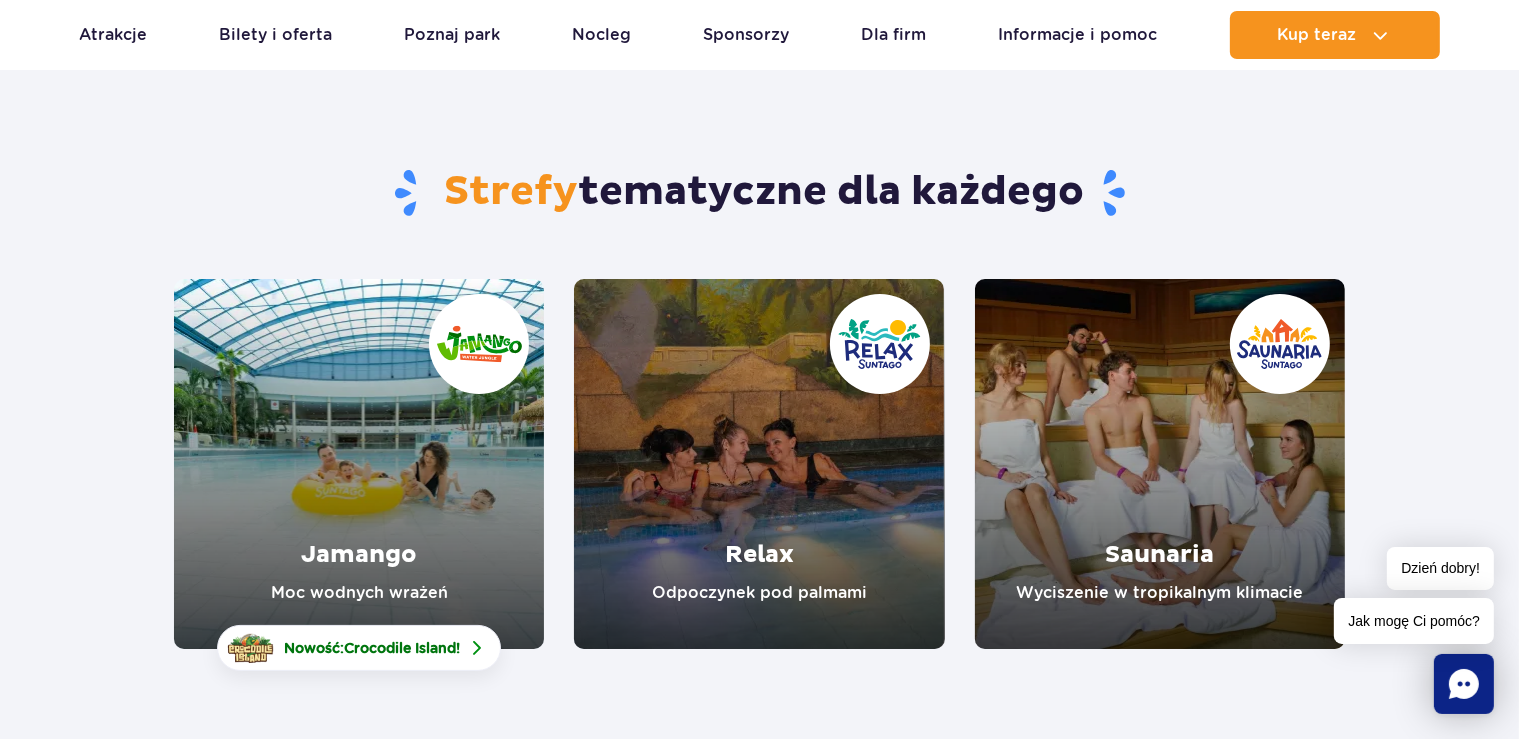 click at bounding box center (759, 464) 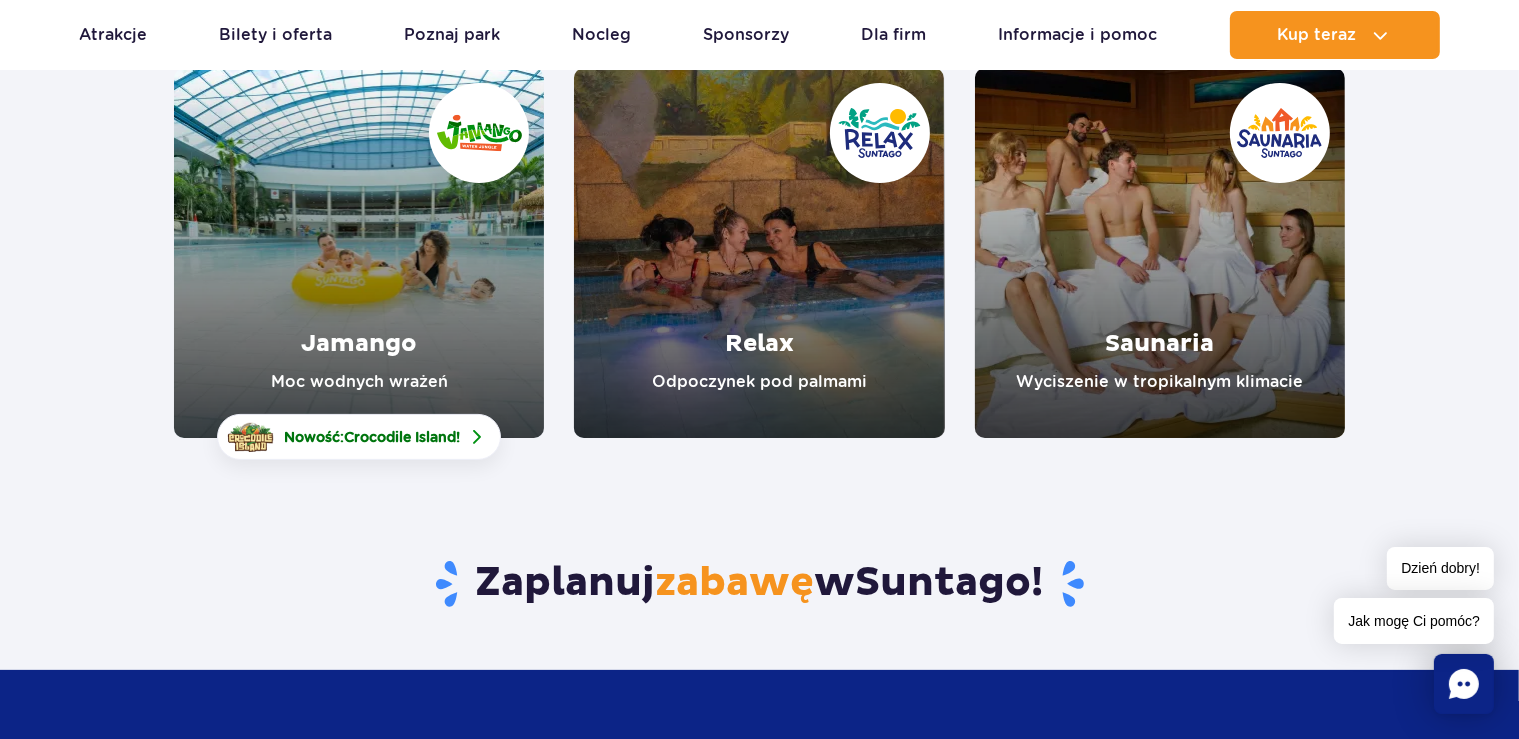 scroll, scrollTop: 105, scrollLeft: 0, axis: vertical 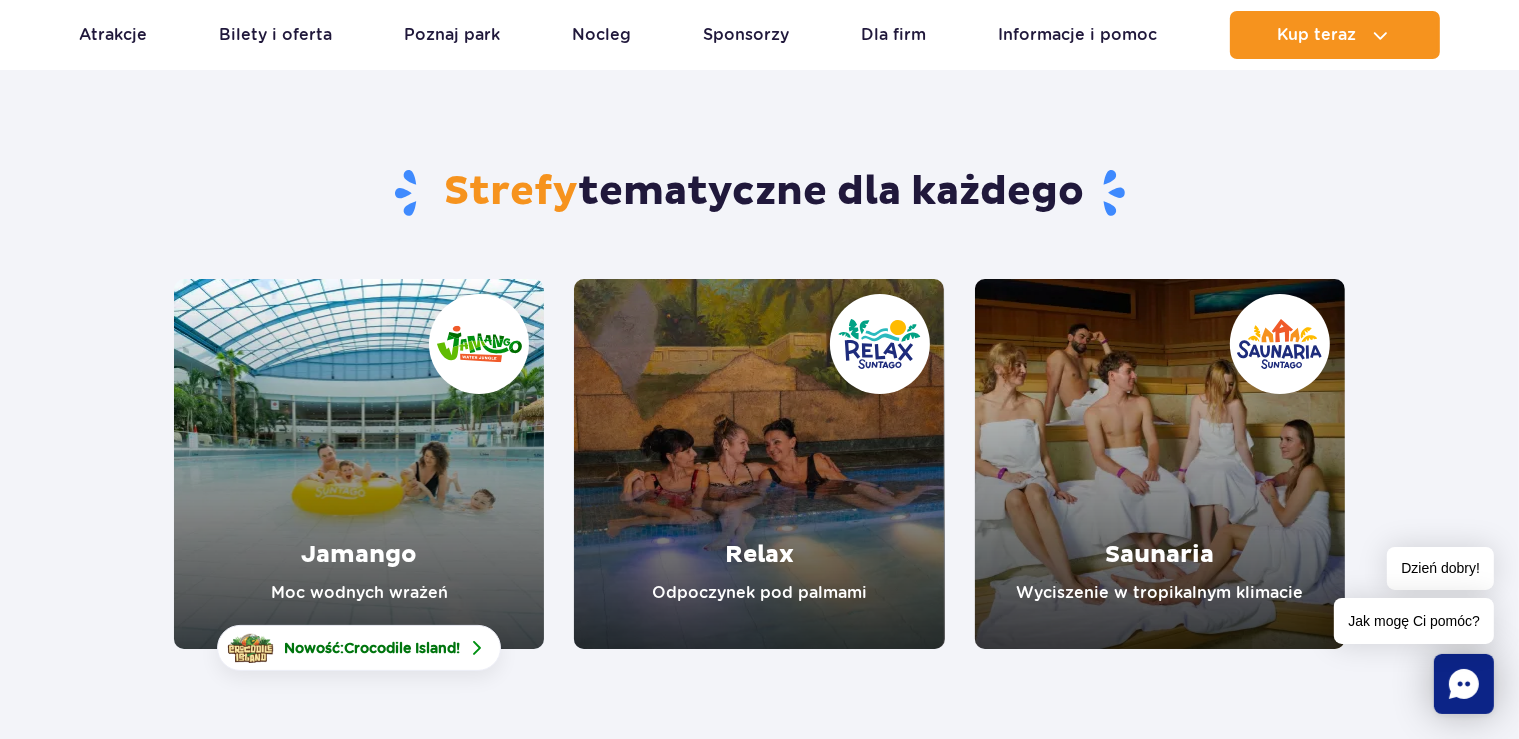 click at bounding box center (759, 464) 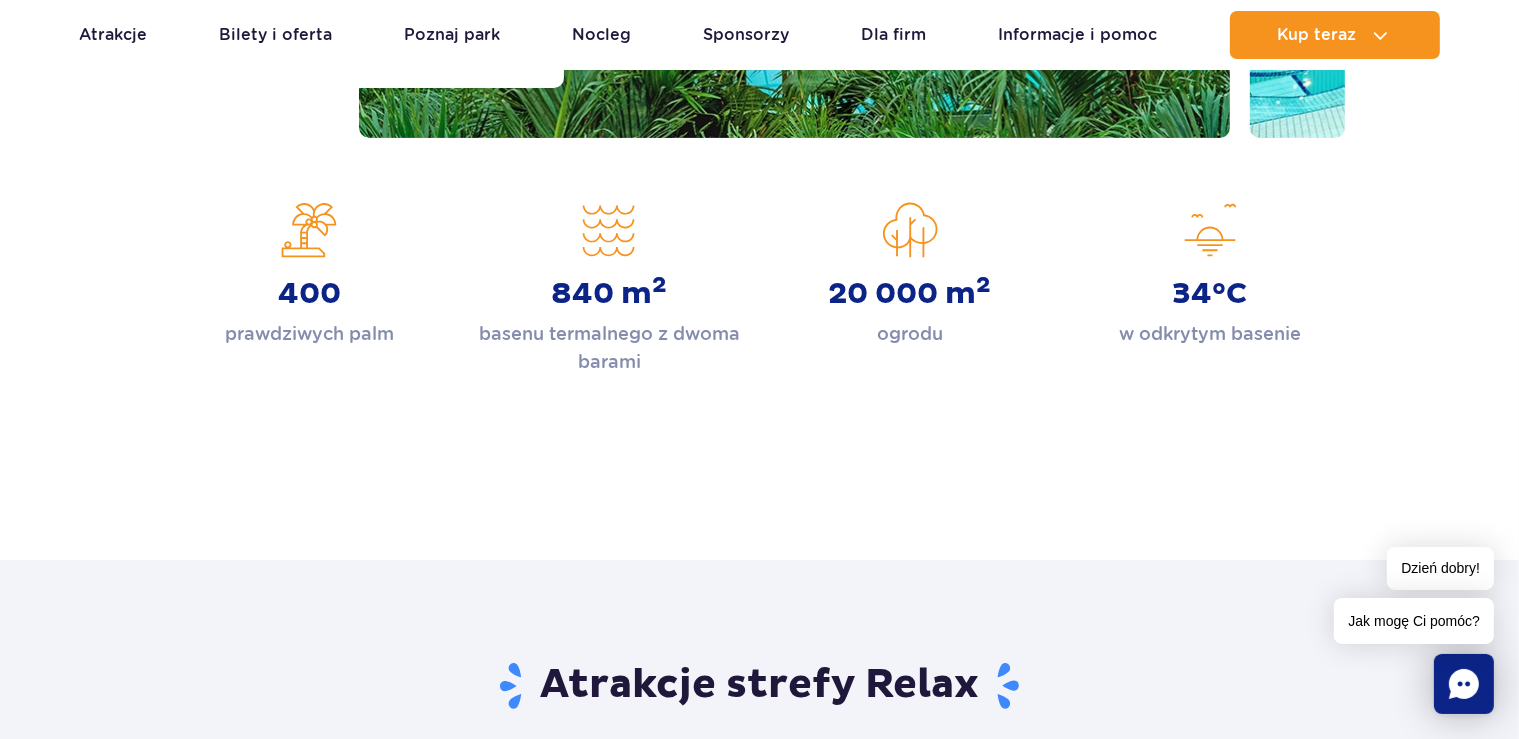 scroll, scrollTop: 158, scrollLeft: 0, axis: vertical 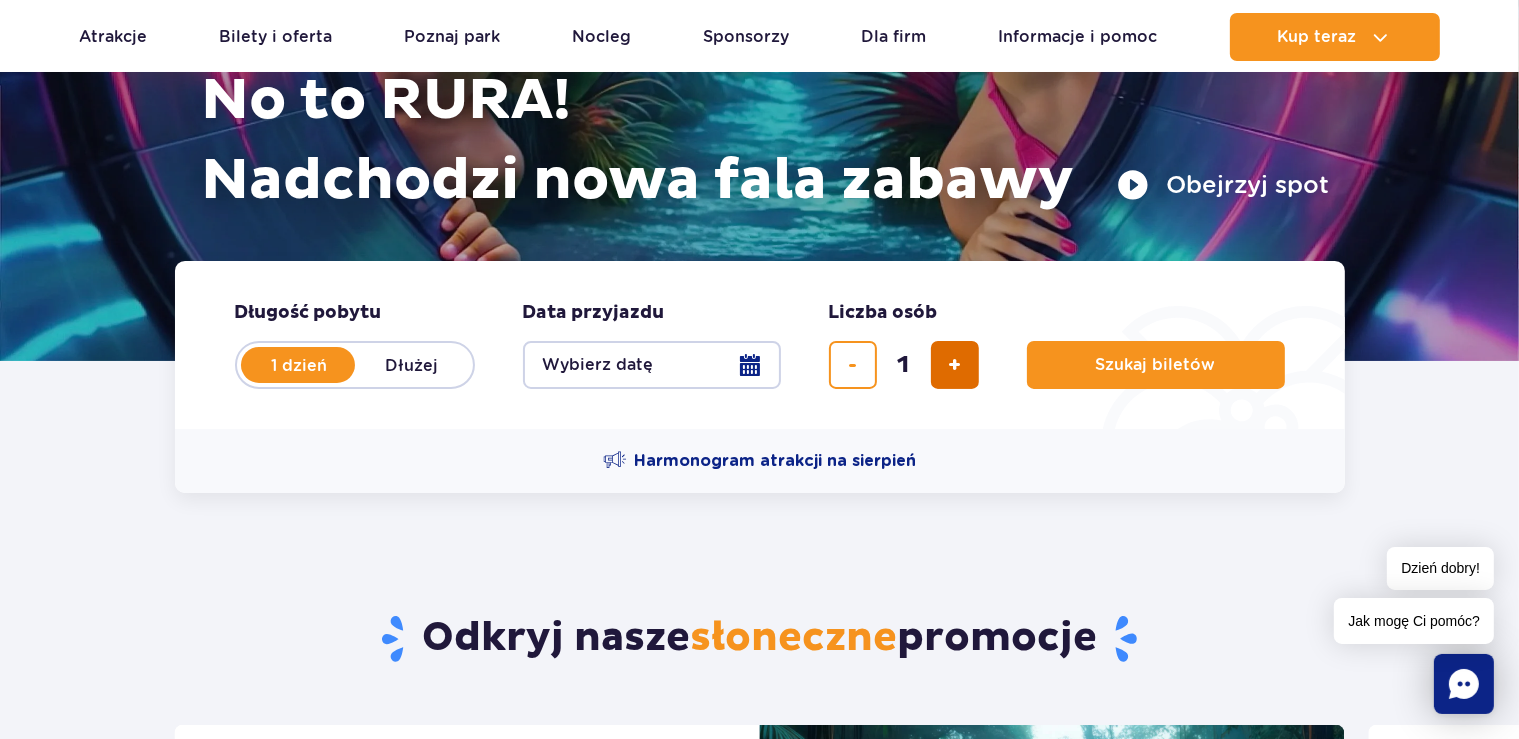 click at bounding box center [955, 365] 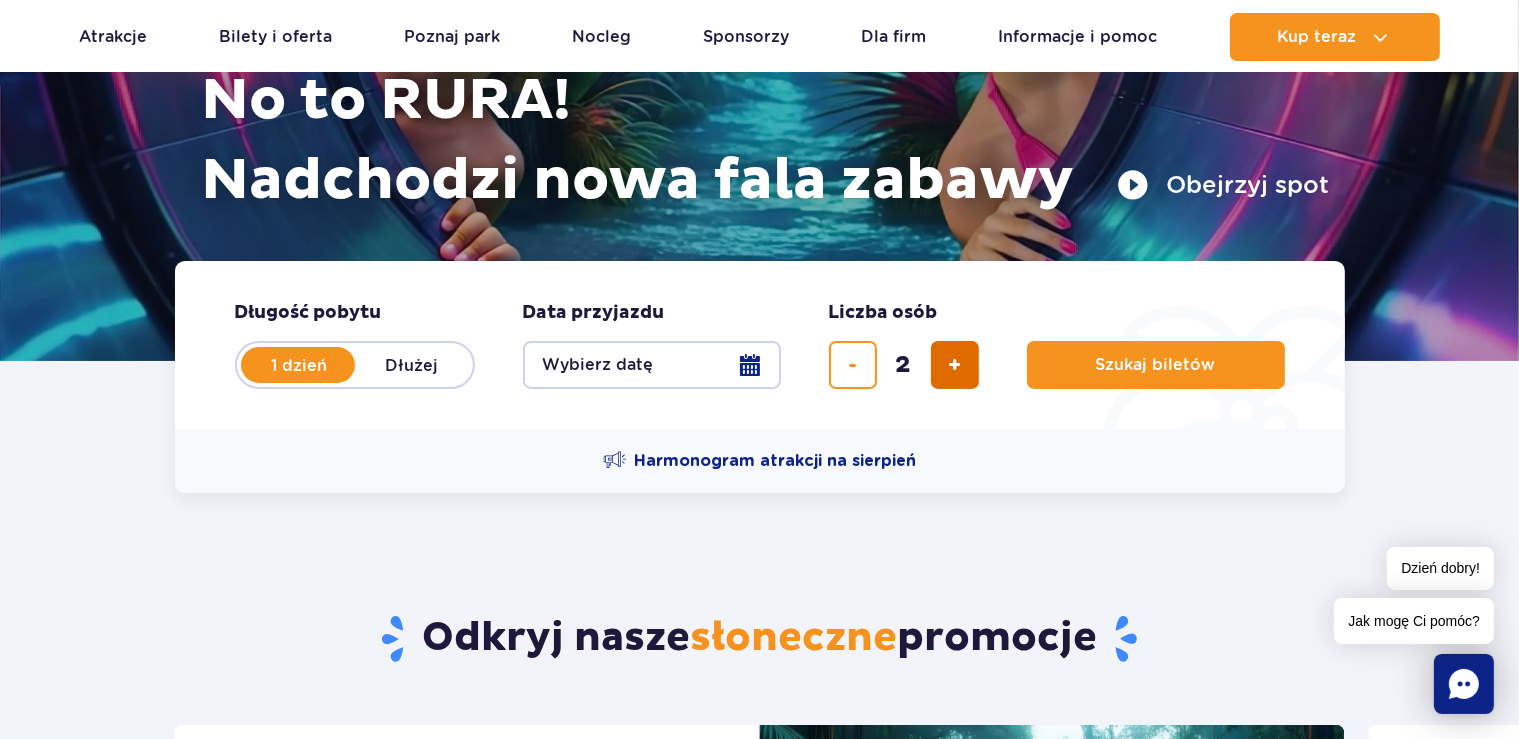 click at bounding box center [955, 365] 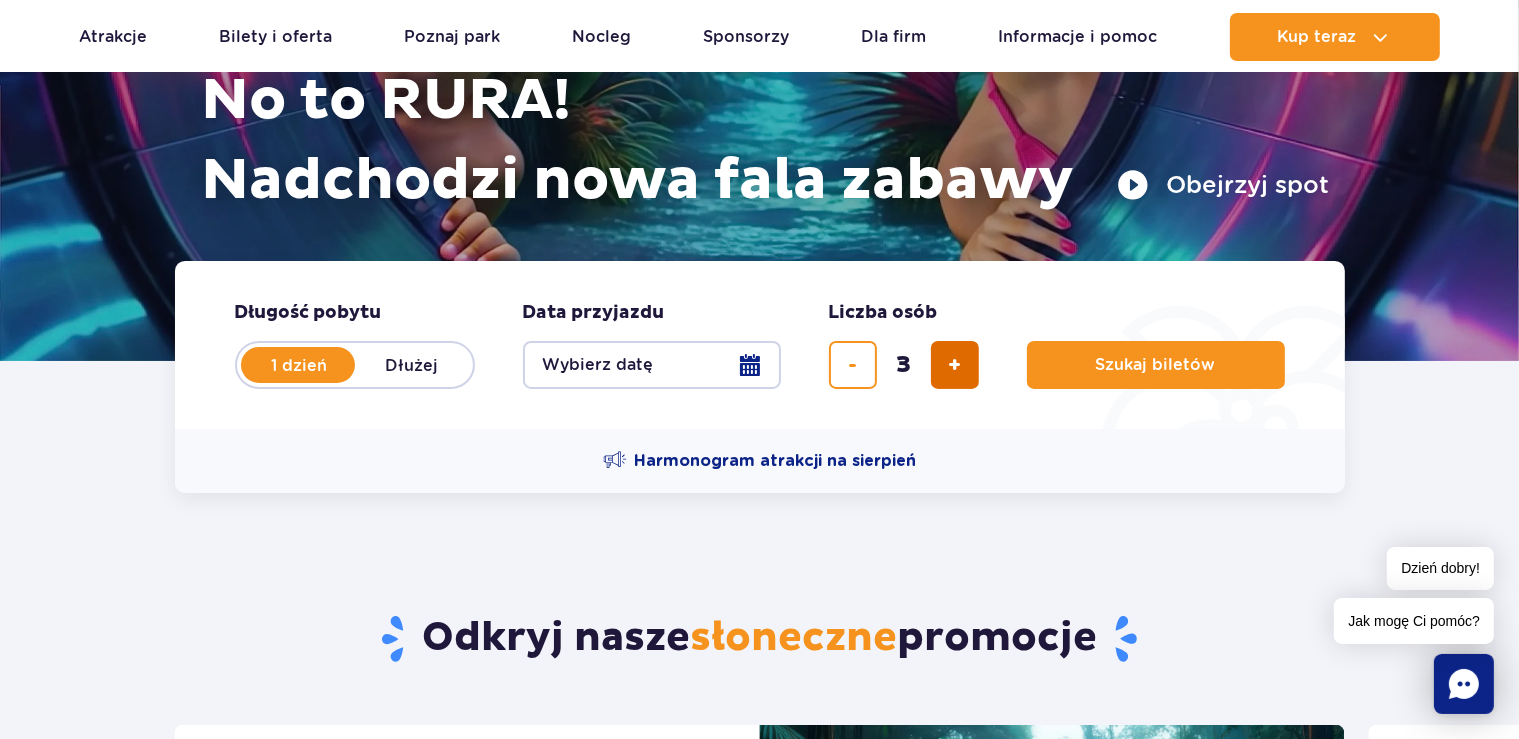click at bounding box center [955, 365] 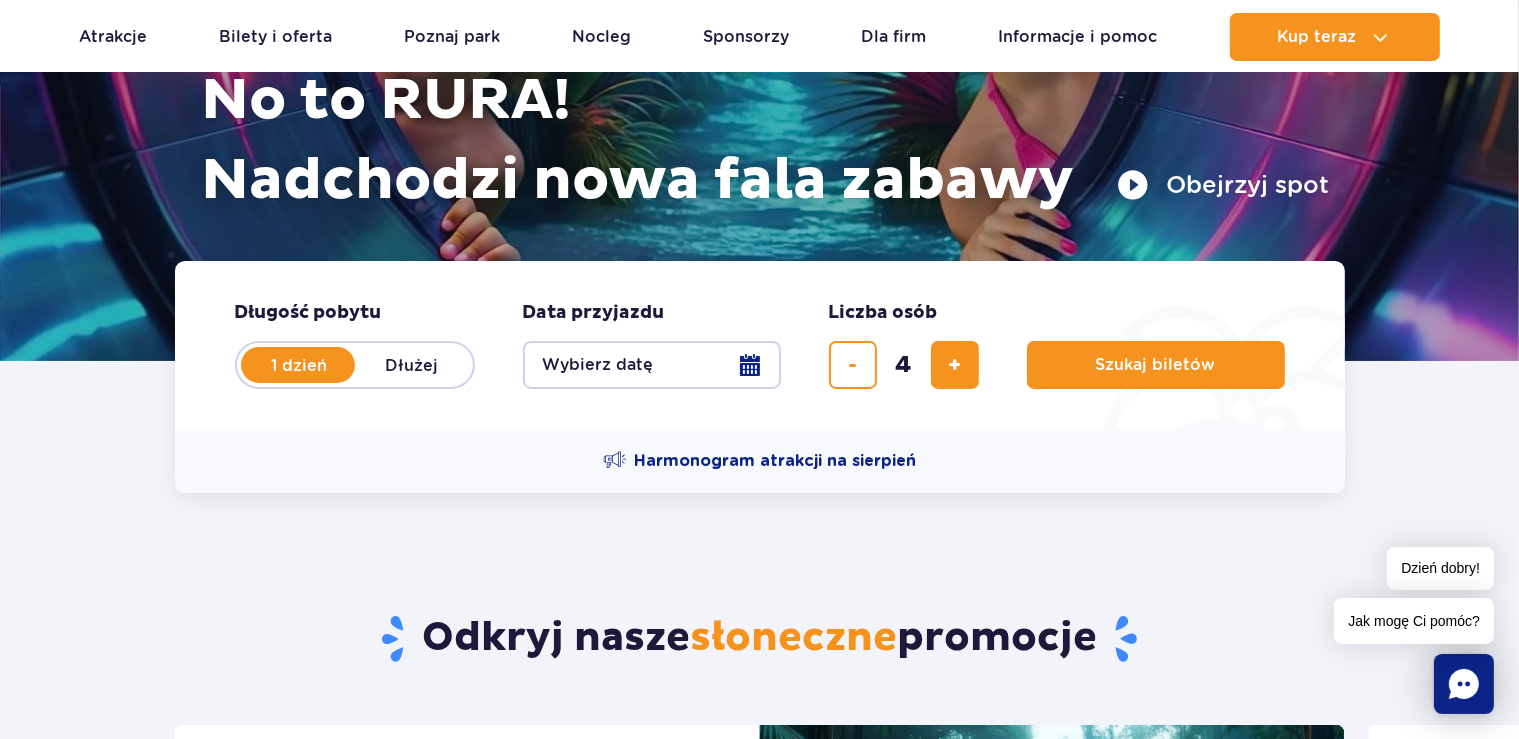 click on "Wybierz datę" at bounding box center [652, 365] 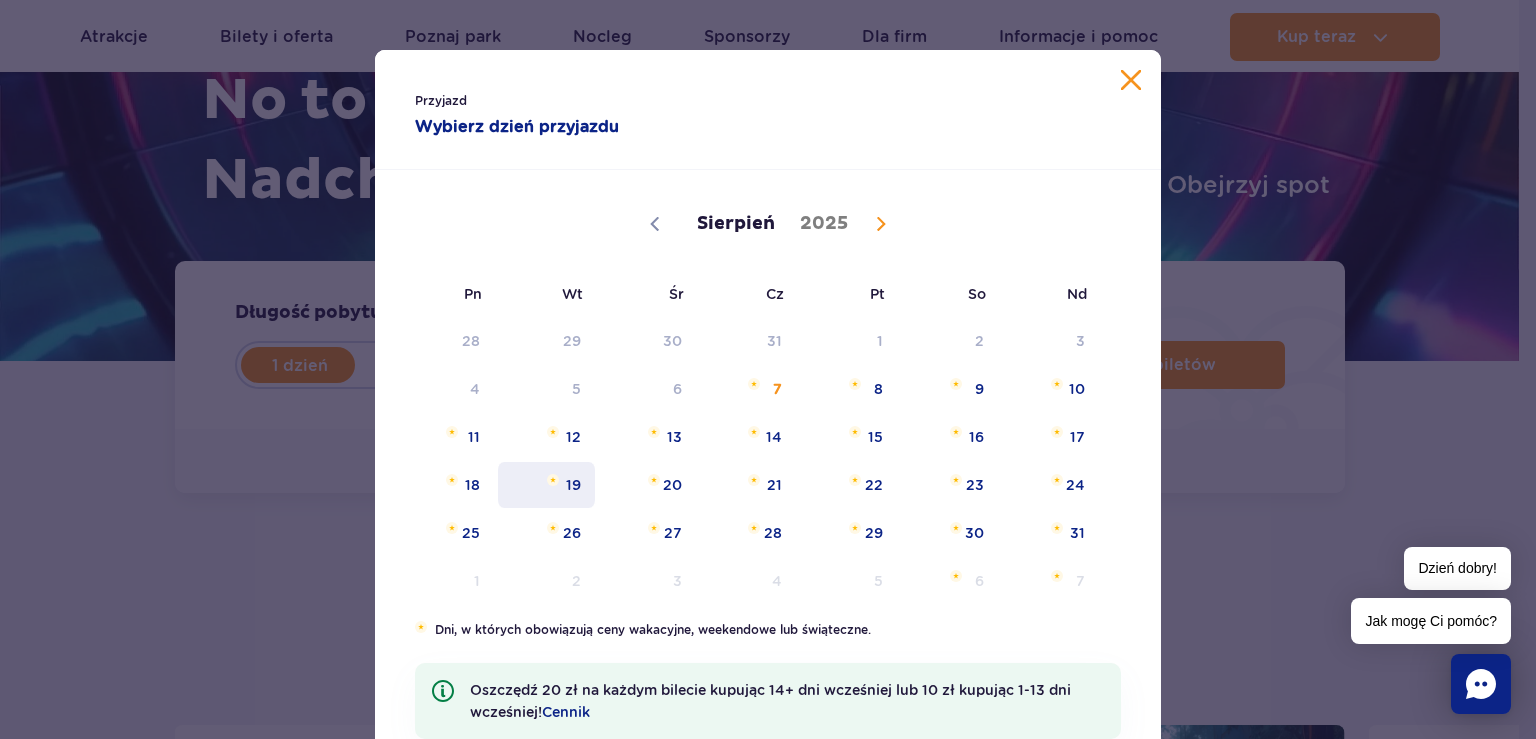 click on "19" at bounding box center (546, 485) 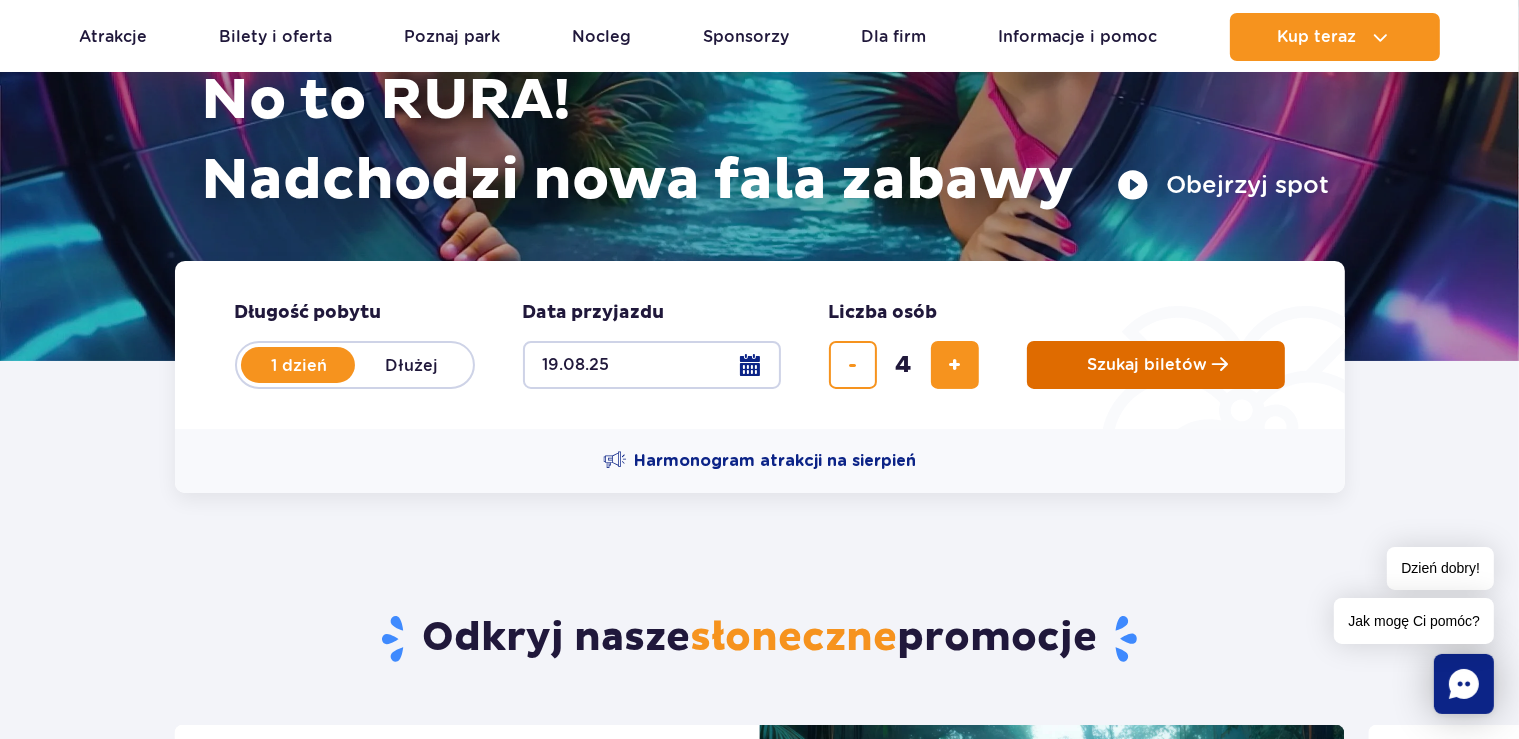 click on "Szukaj biletów" at bounding box center (1148, 365) 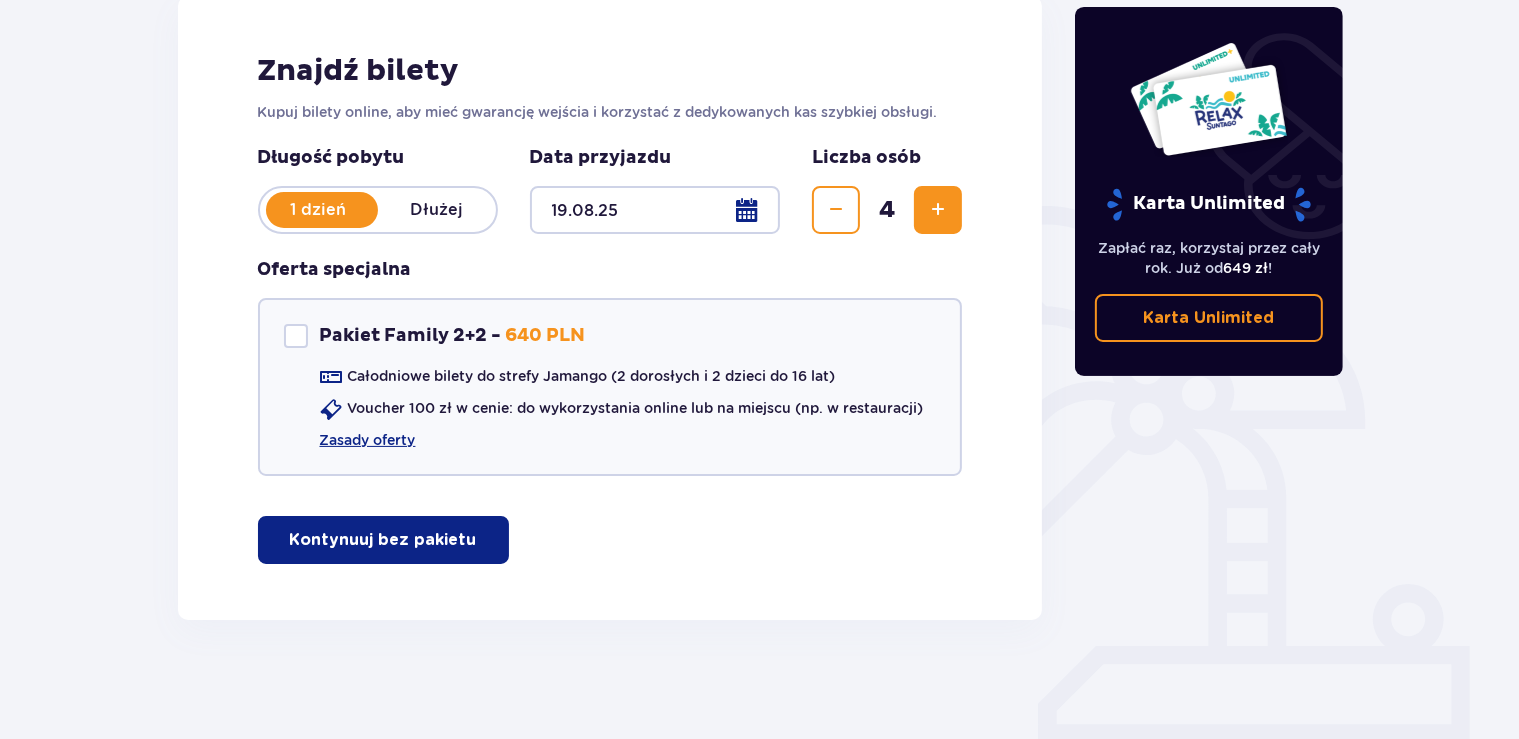 scroll, scrollTop: 290, scrollLeft: 0, axis: vertical 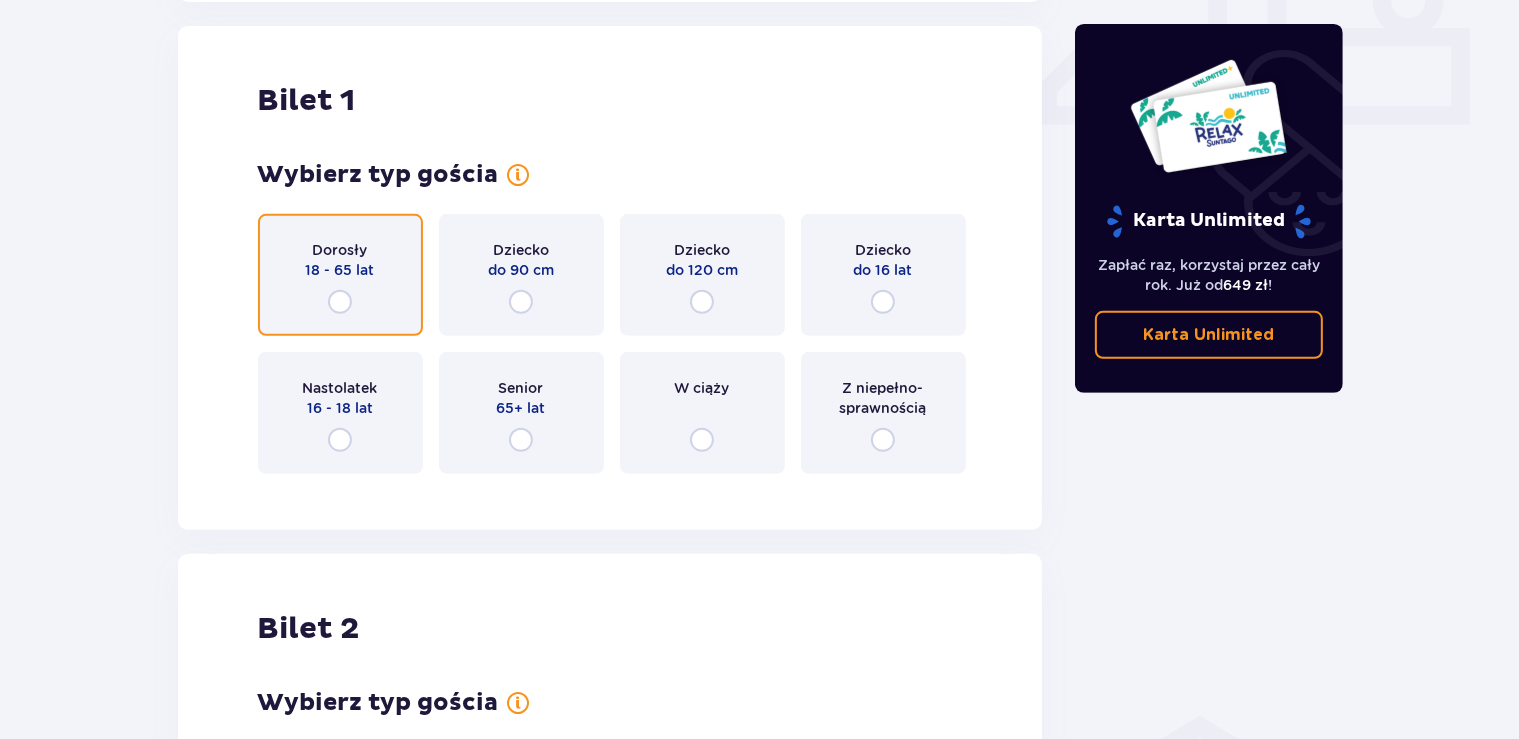 click at bounding box center (340, 302) 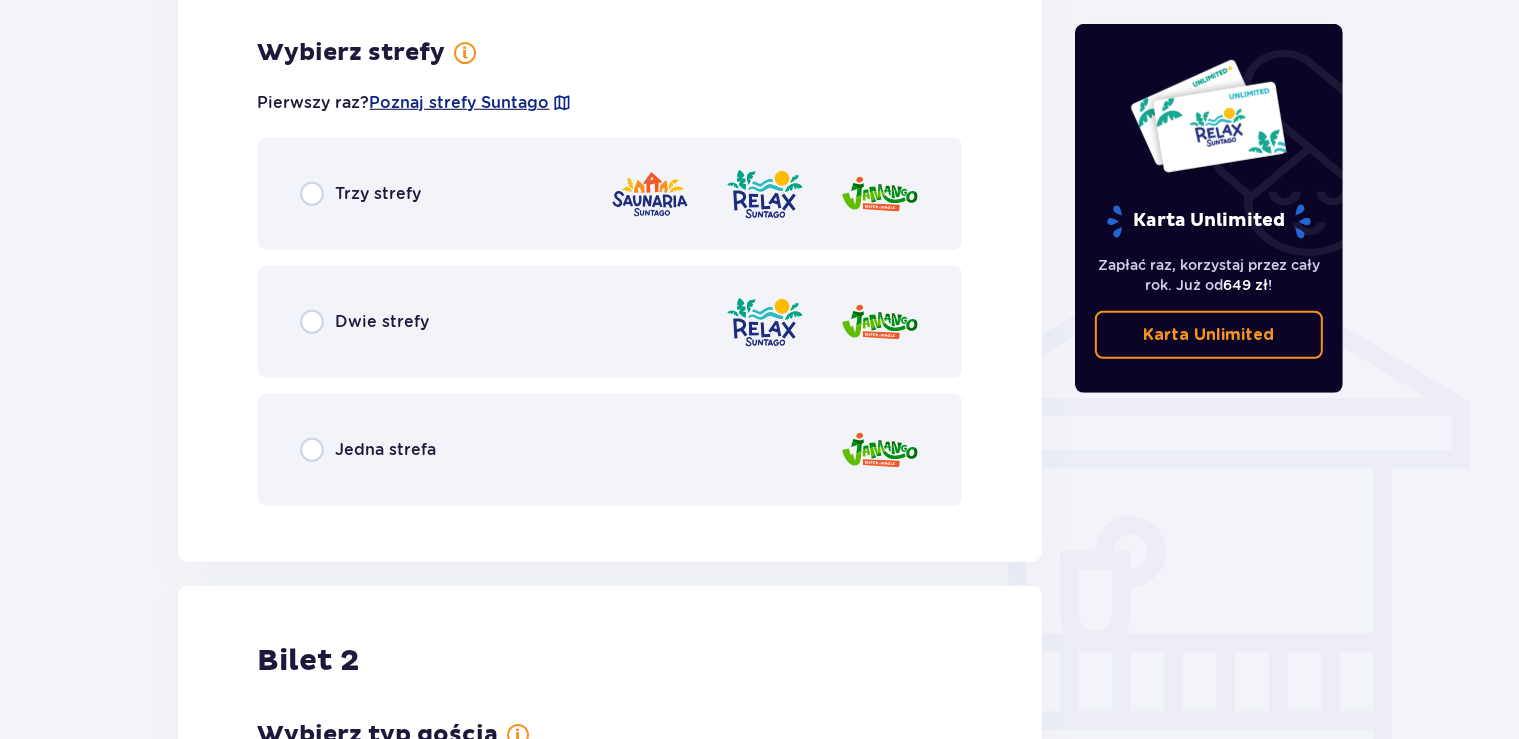 scroll, scrollTop: 1396, scrollLeft: 0, axis: vertical 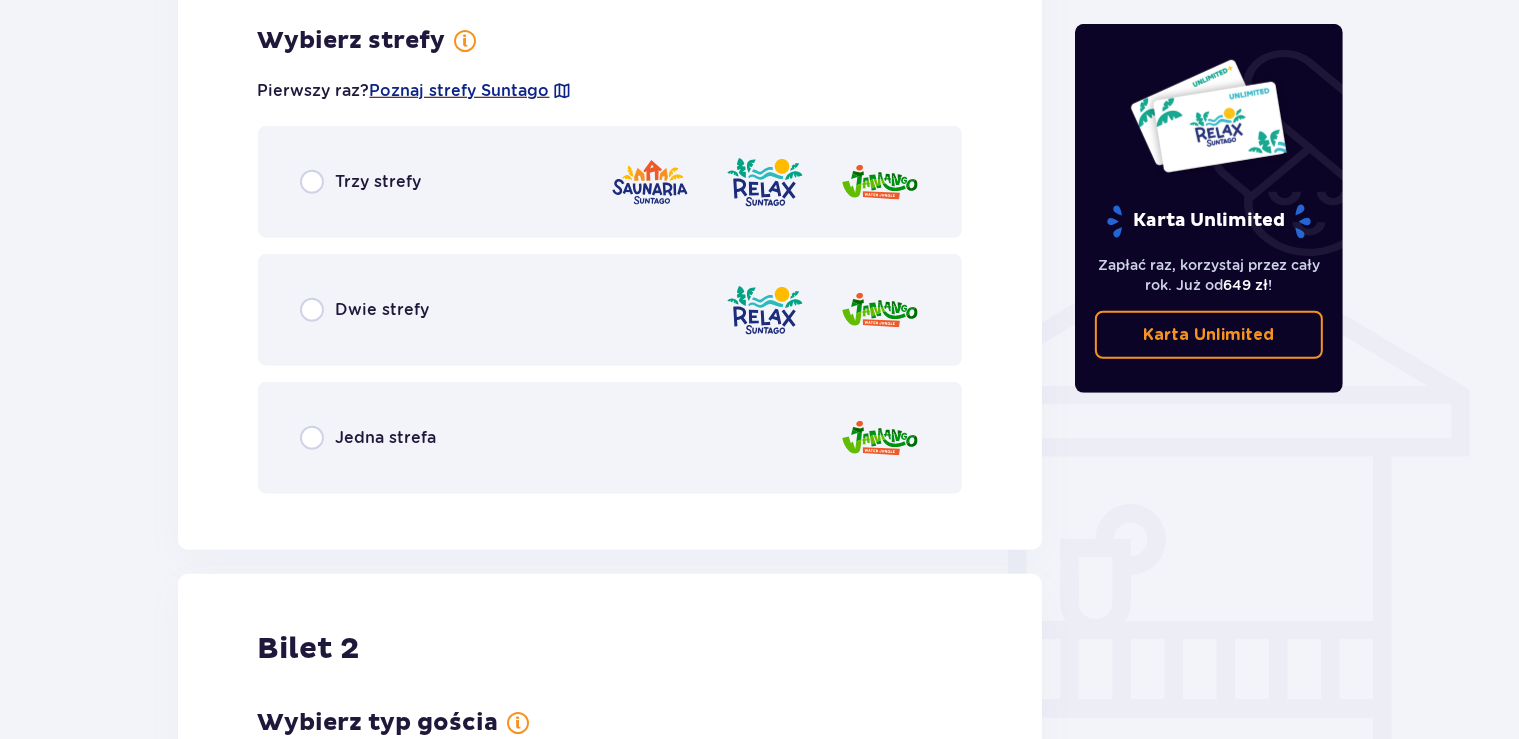 click at bounding box center (880, 438) 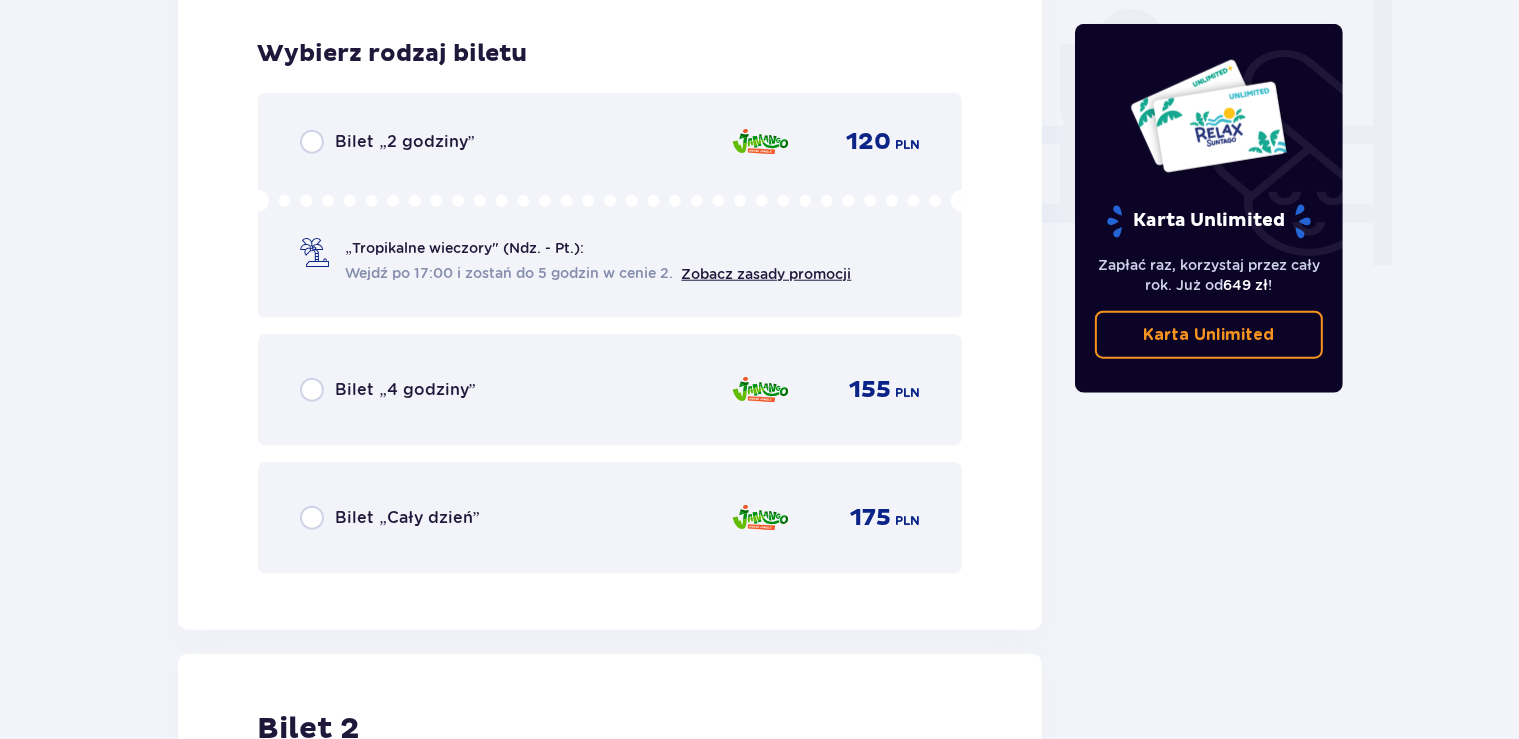 scroll, scrollTop: 1904, scrollLeft: 0, axis: vertical 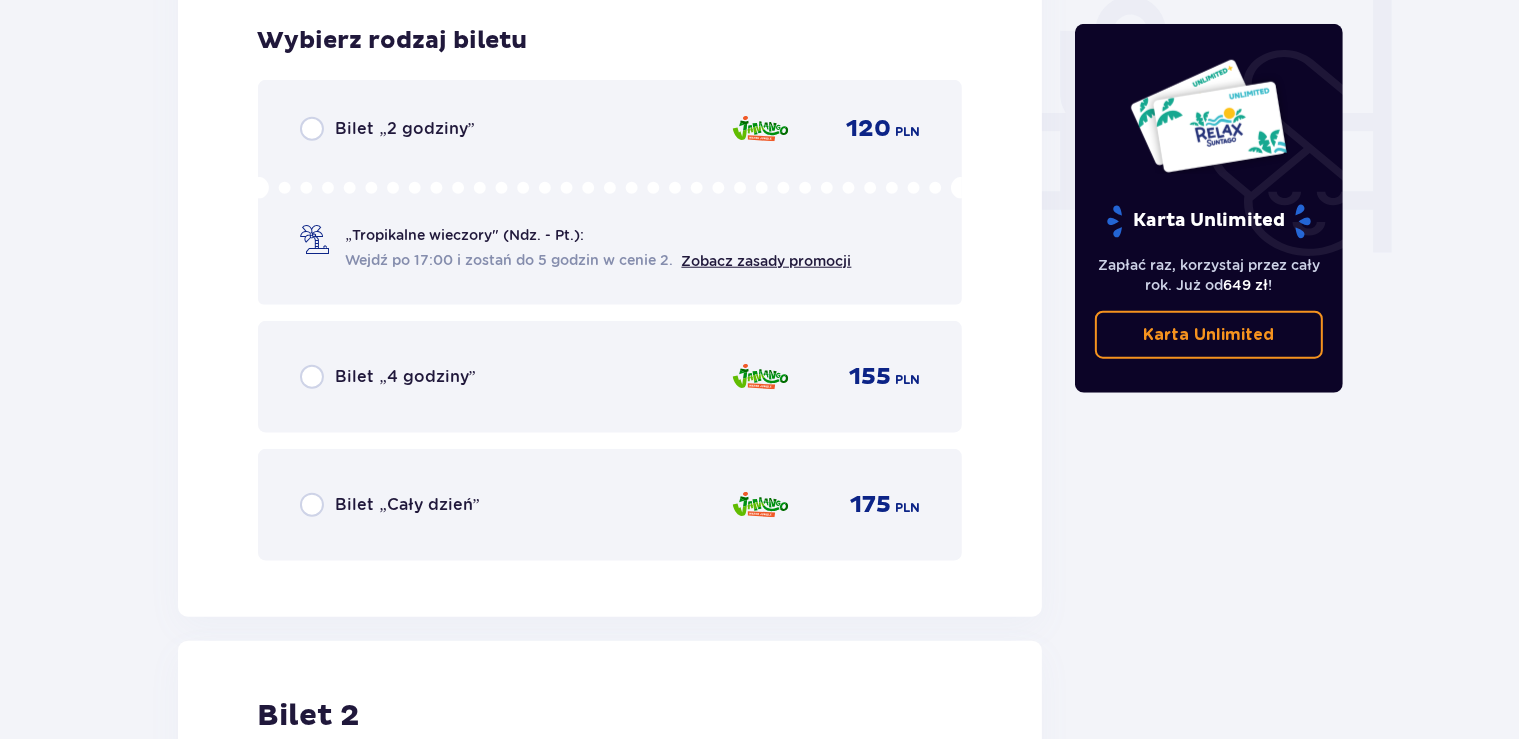 click on "Bilet „Cały dzień”" at bounding box center [408, 505] 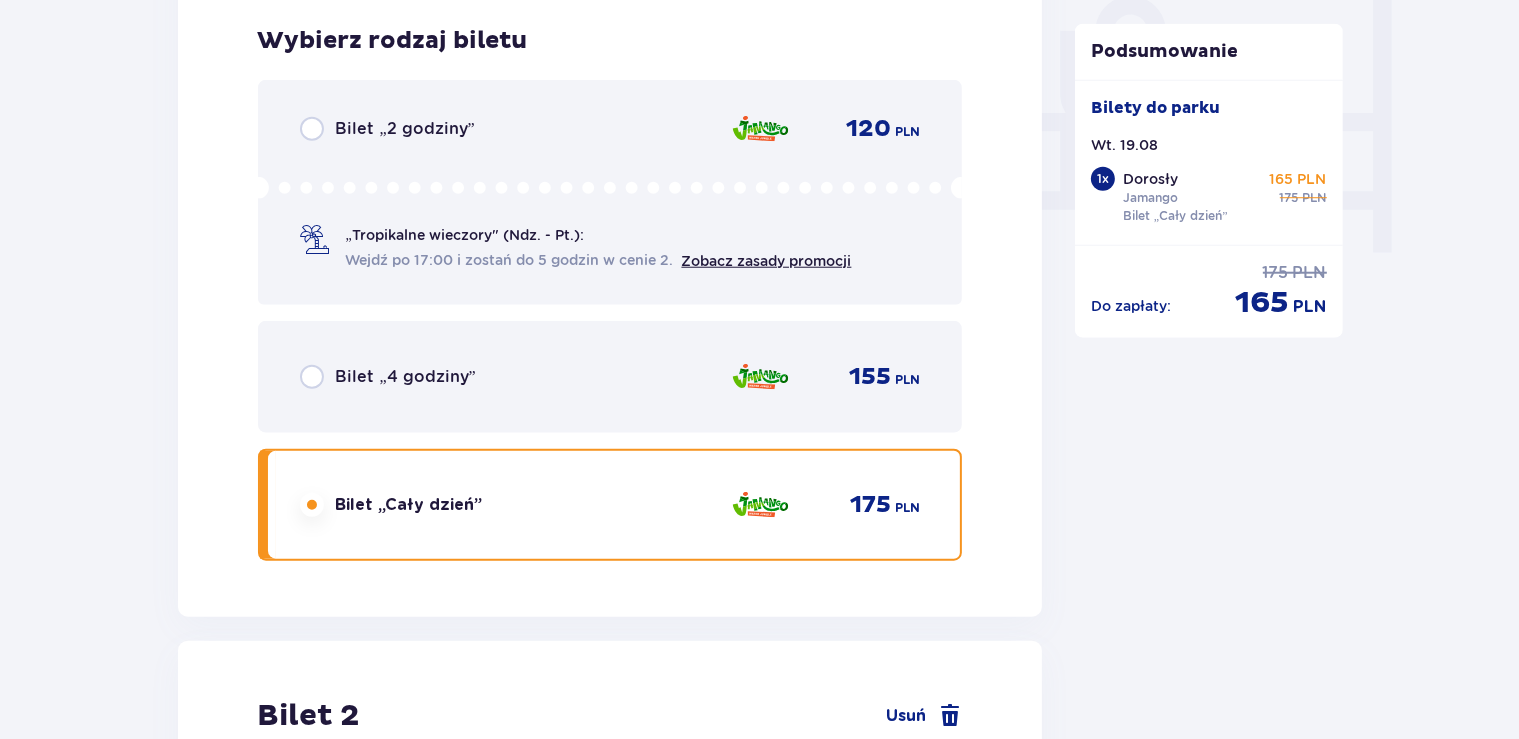 scroll, scrollTop: 2519, scrollLeft: 0, axis: vertical 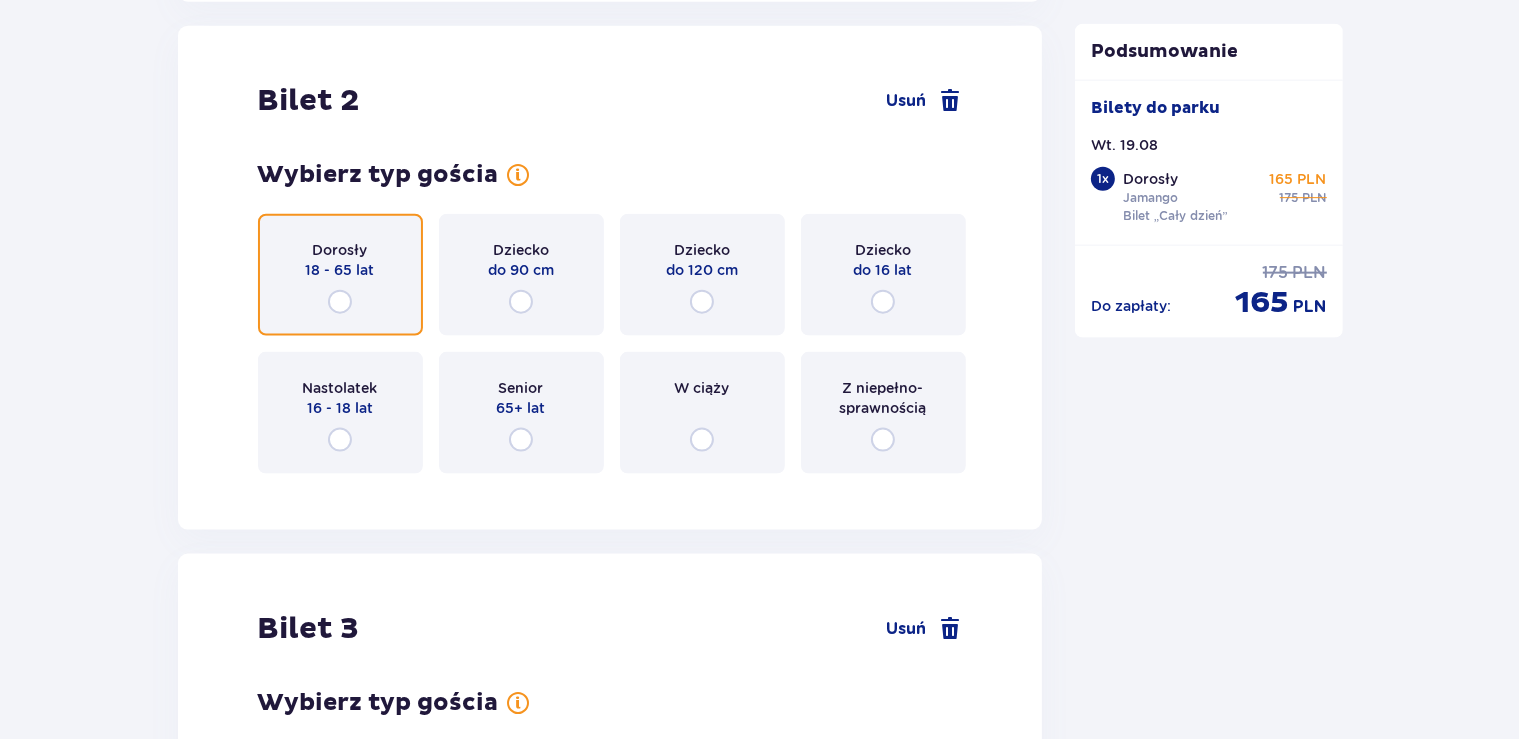 click at bounding box center [340, 302] 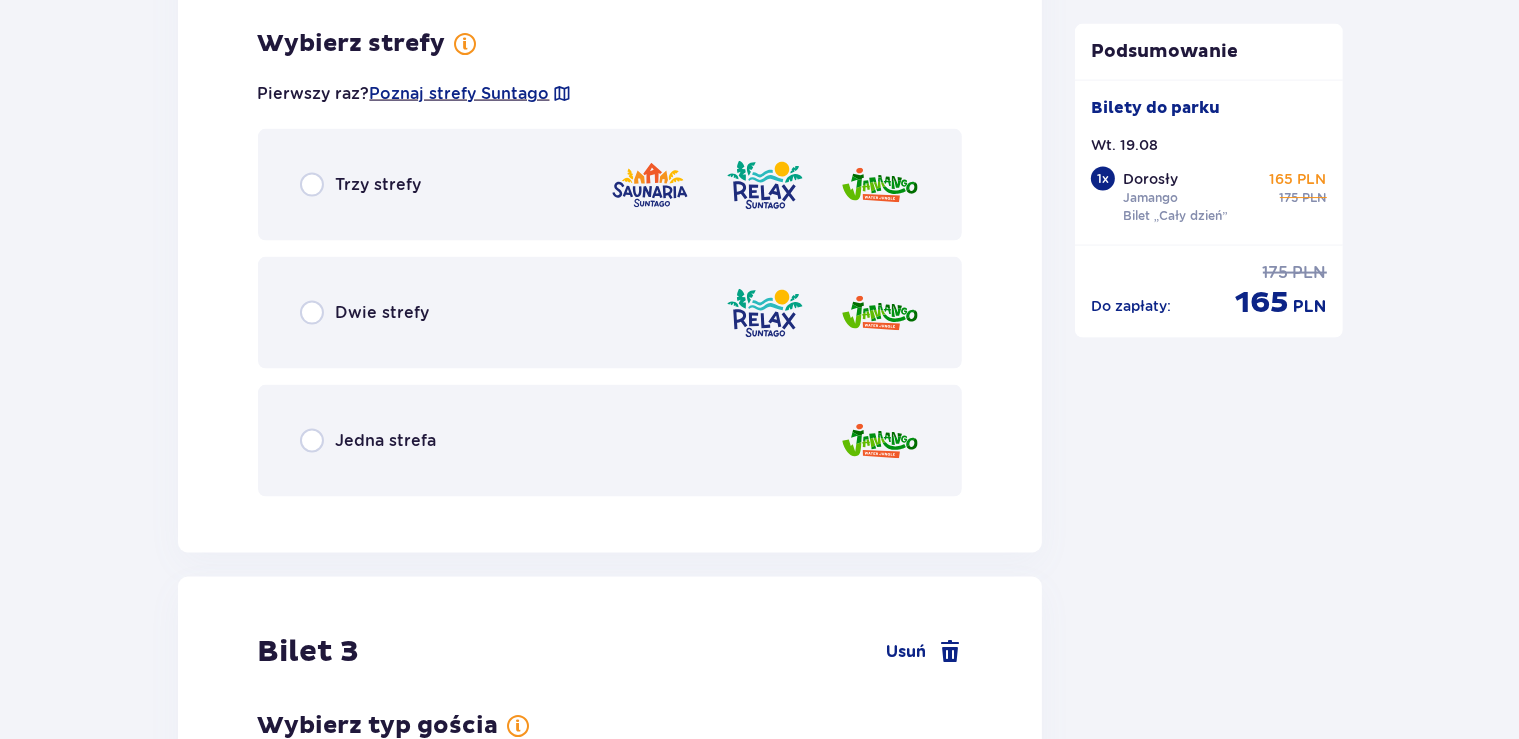 scroll, scrollTop: 3007, scrollLeft: 0, axis: vertical 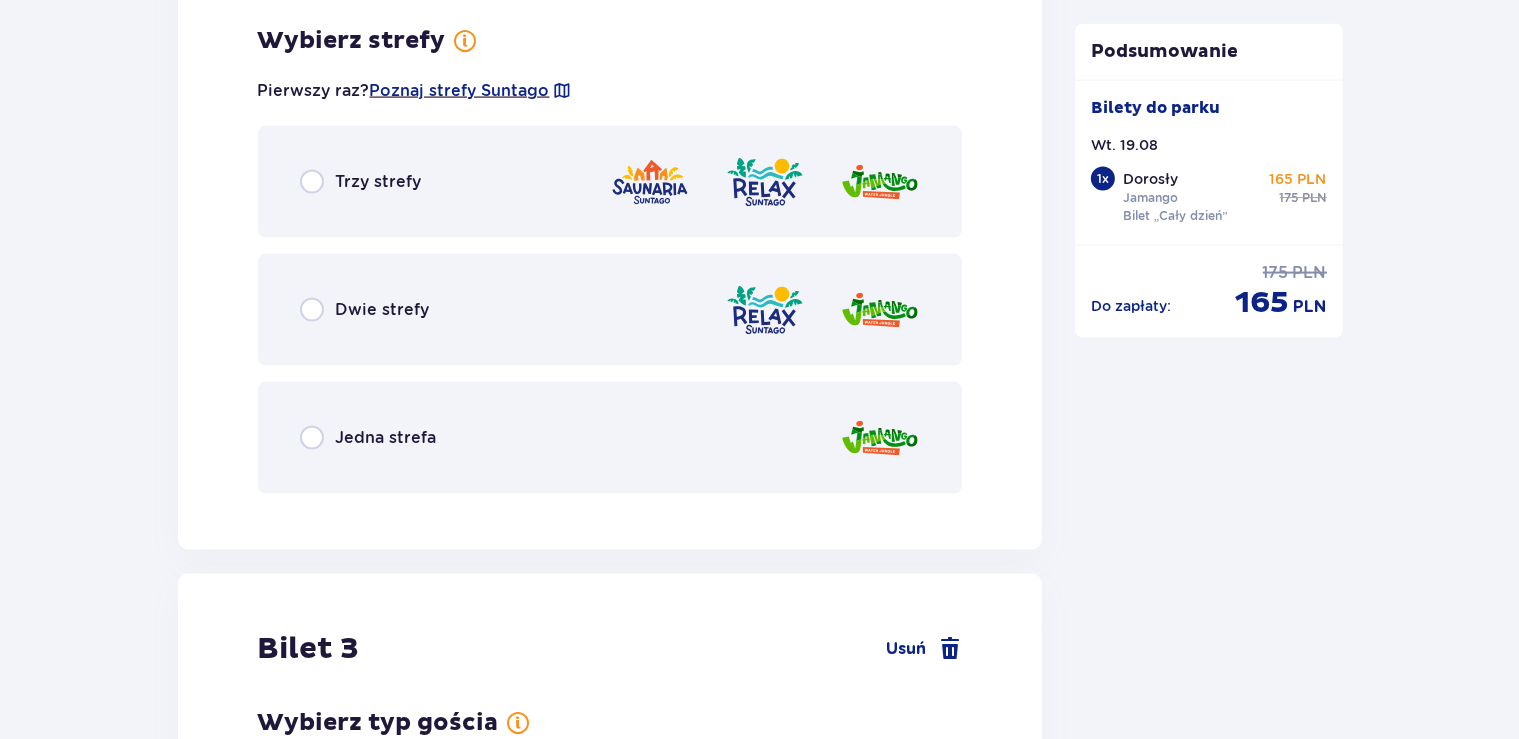 click at bounding box center (880, 438) 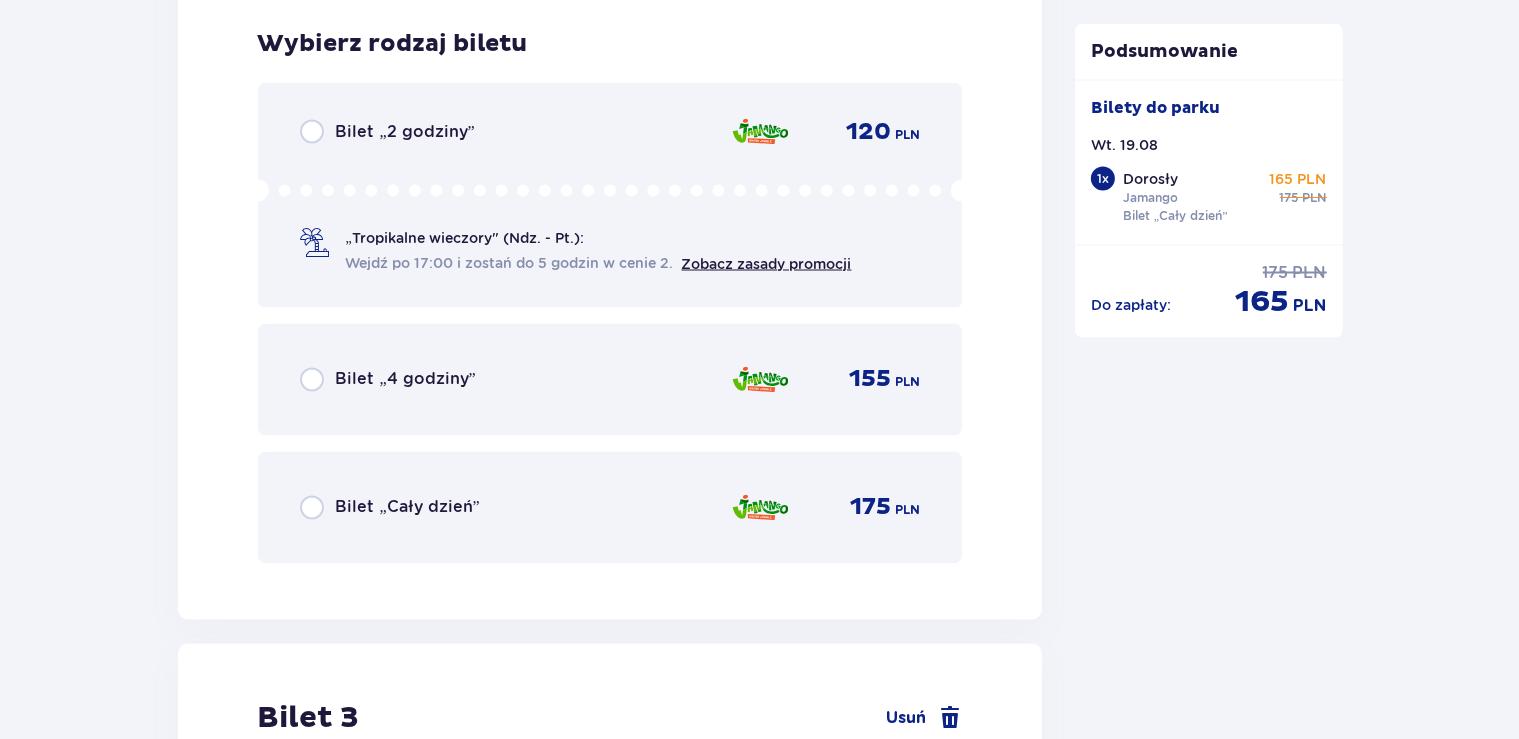 scroll, scrollTop: 3515, scrollLeft: 0, axis: vertical 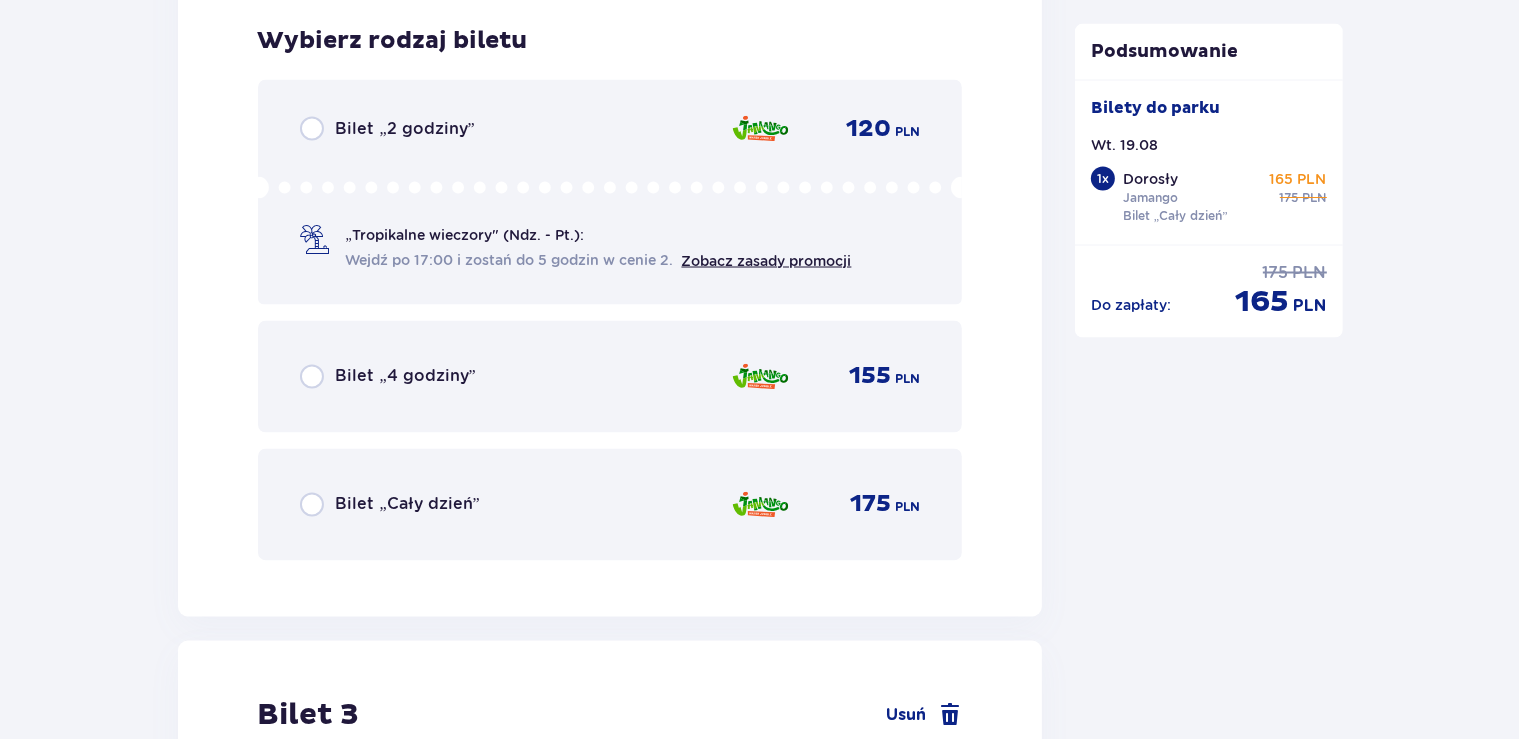 click on "175" at bounding box center [870, 505] 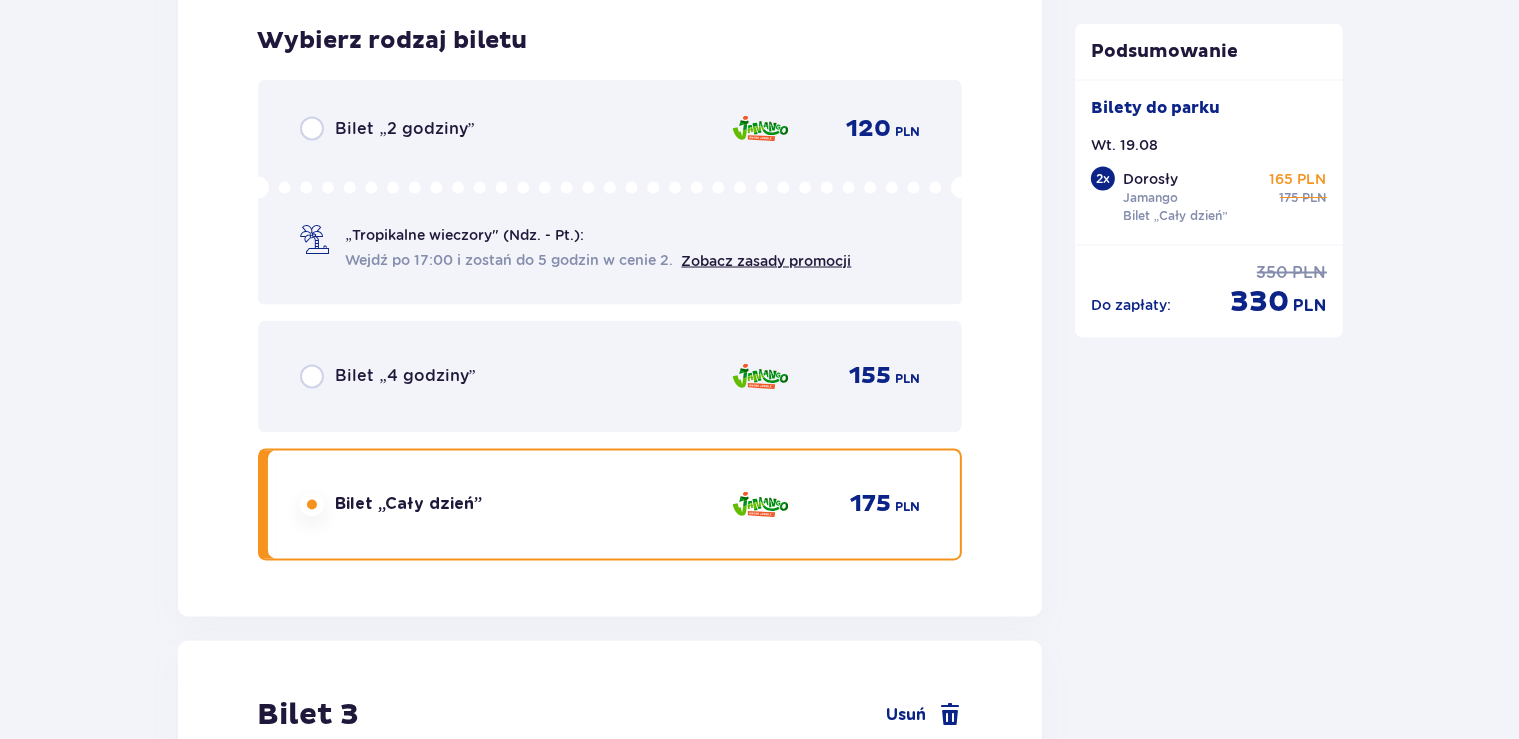 scroll, scrollTop: 4128, scrollLeft: 0, axis: vertical 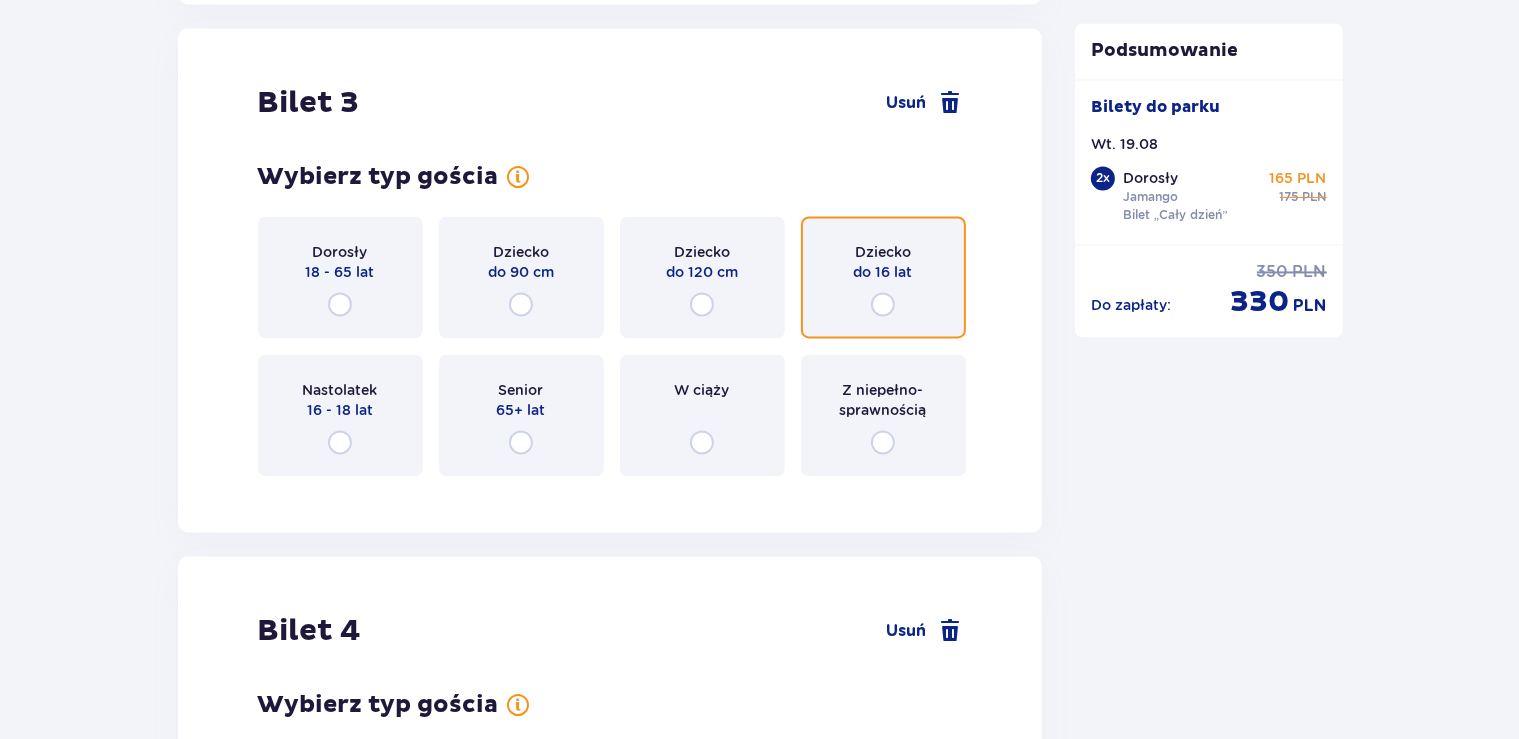 click at bounding box center (883, 304) 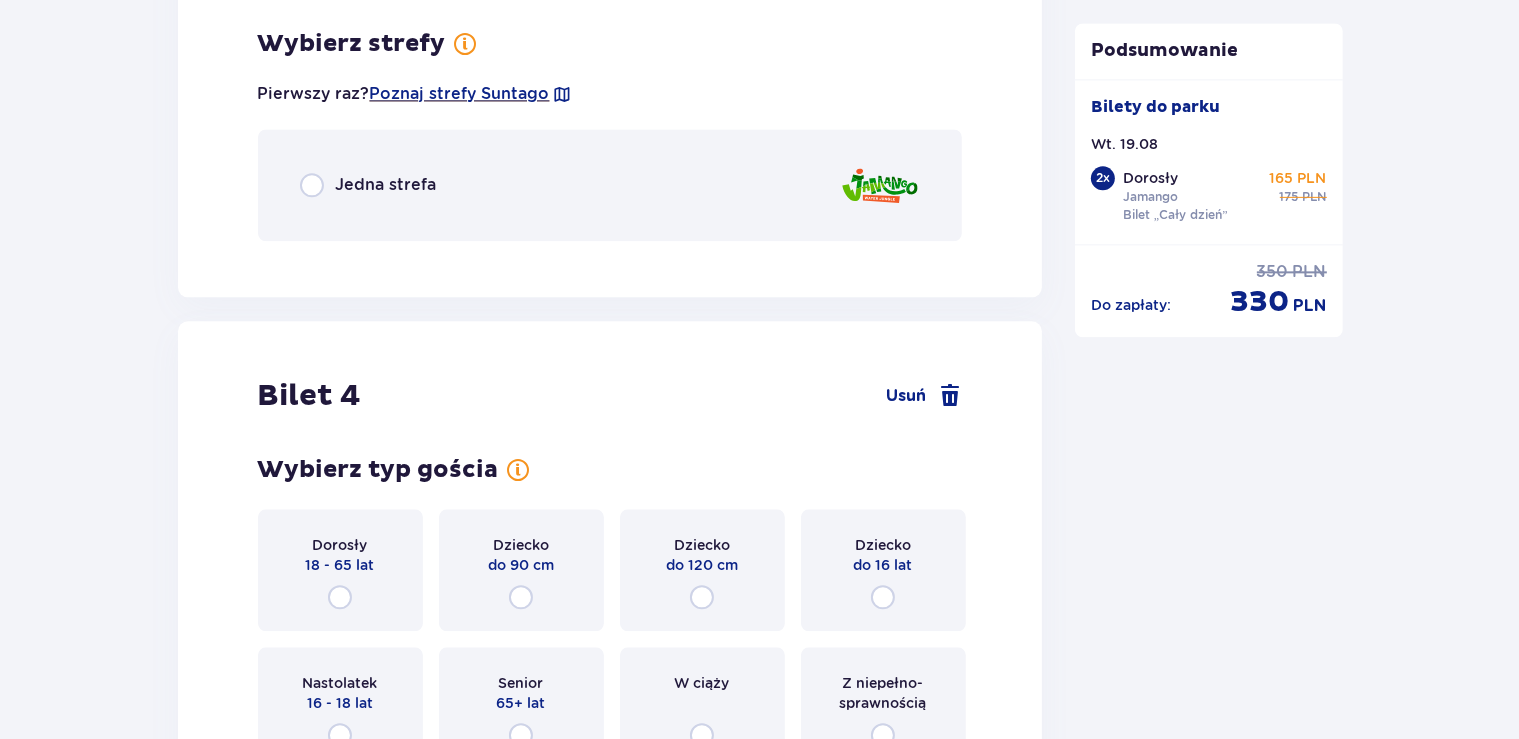 scroll, scrollTop: 4616, scrollLeft: 0, axis: vertical 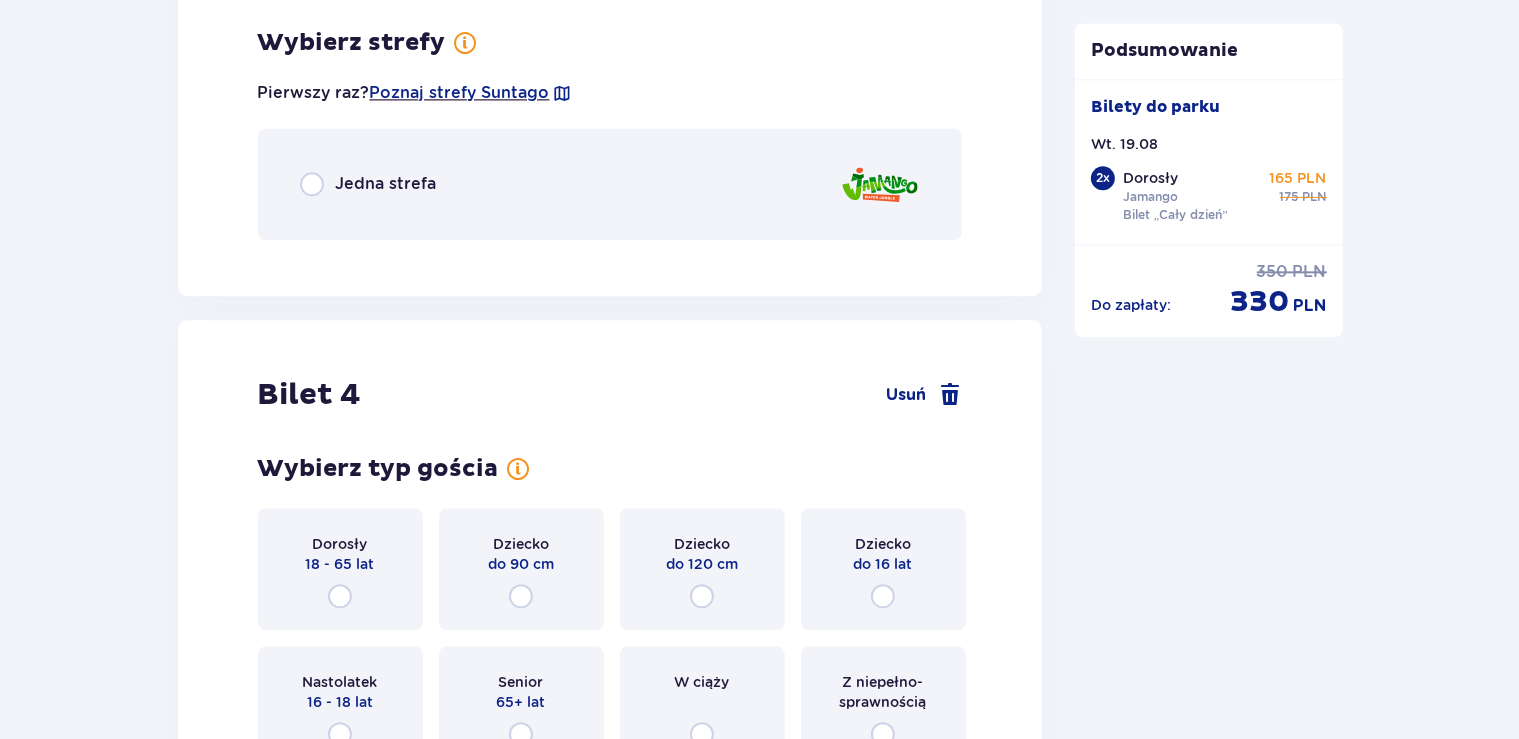 click on "Jedna strefa" at bounding box center (610, 184) 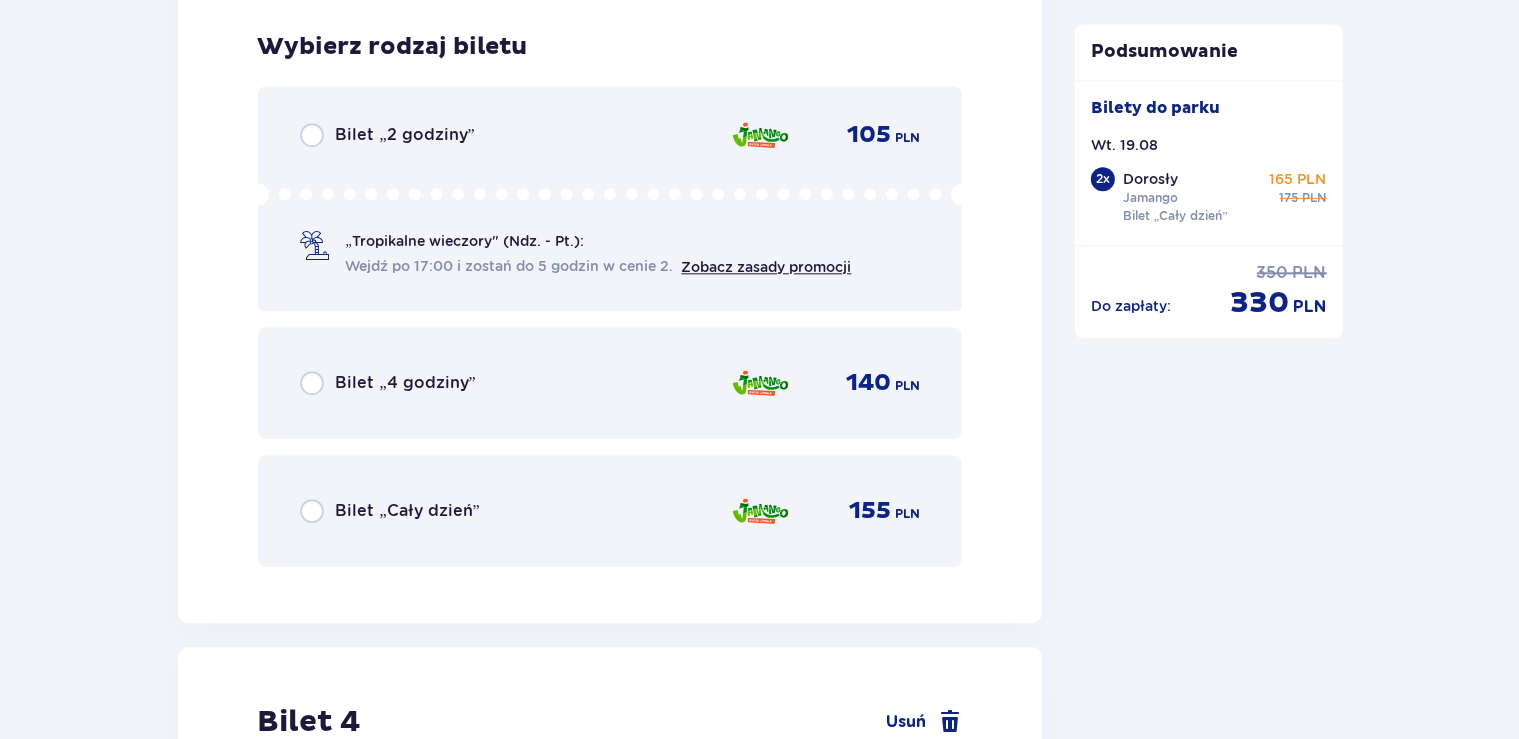 scroll, scrollTop: 4868, scrollLeft: 0, axis: vertical 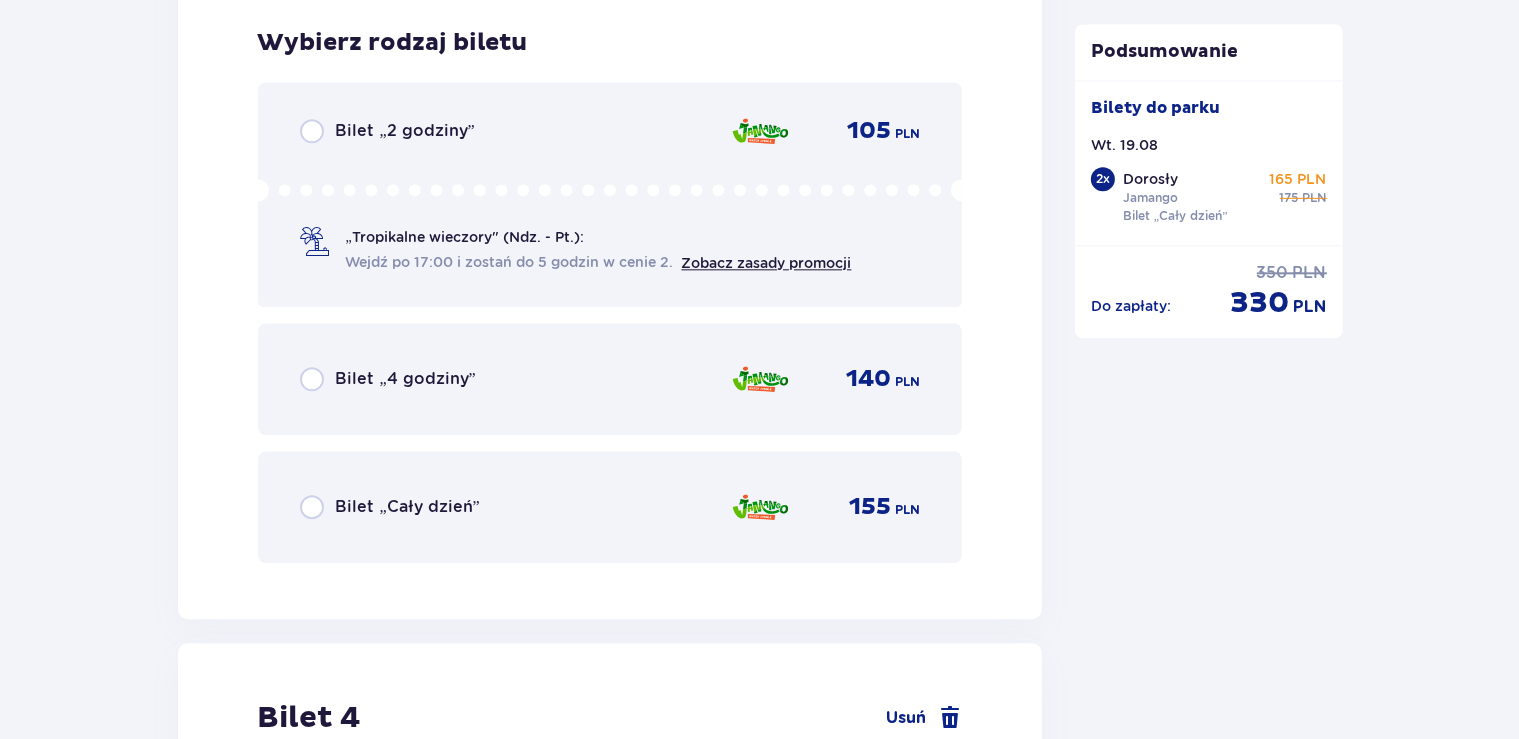 click on "155 PLN" at bounding box center (875, 507) 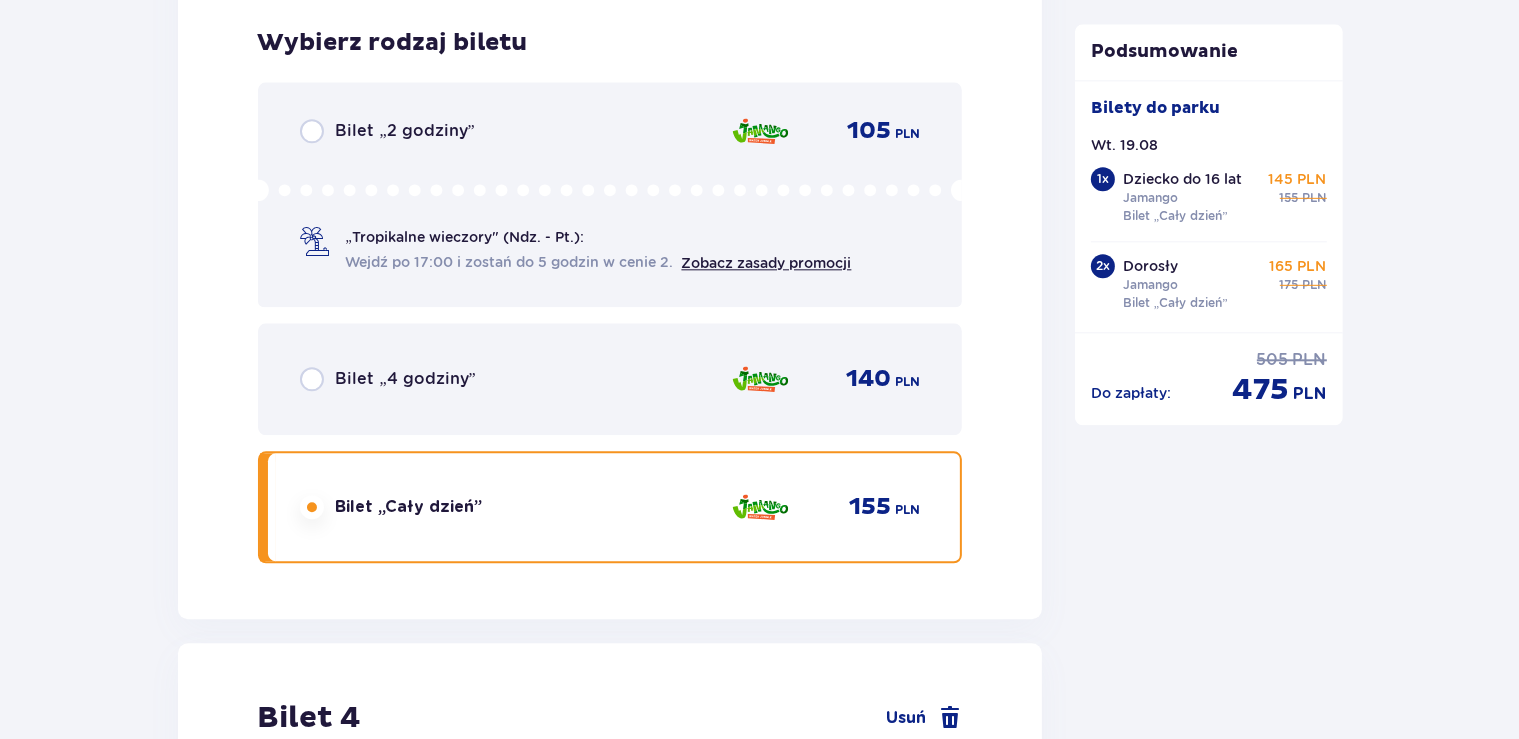 scroll, scrollTop: 5483, scrollLeft: 0, axis: vertical 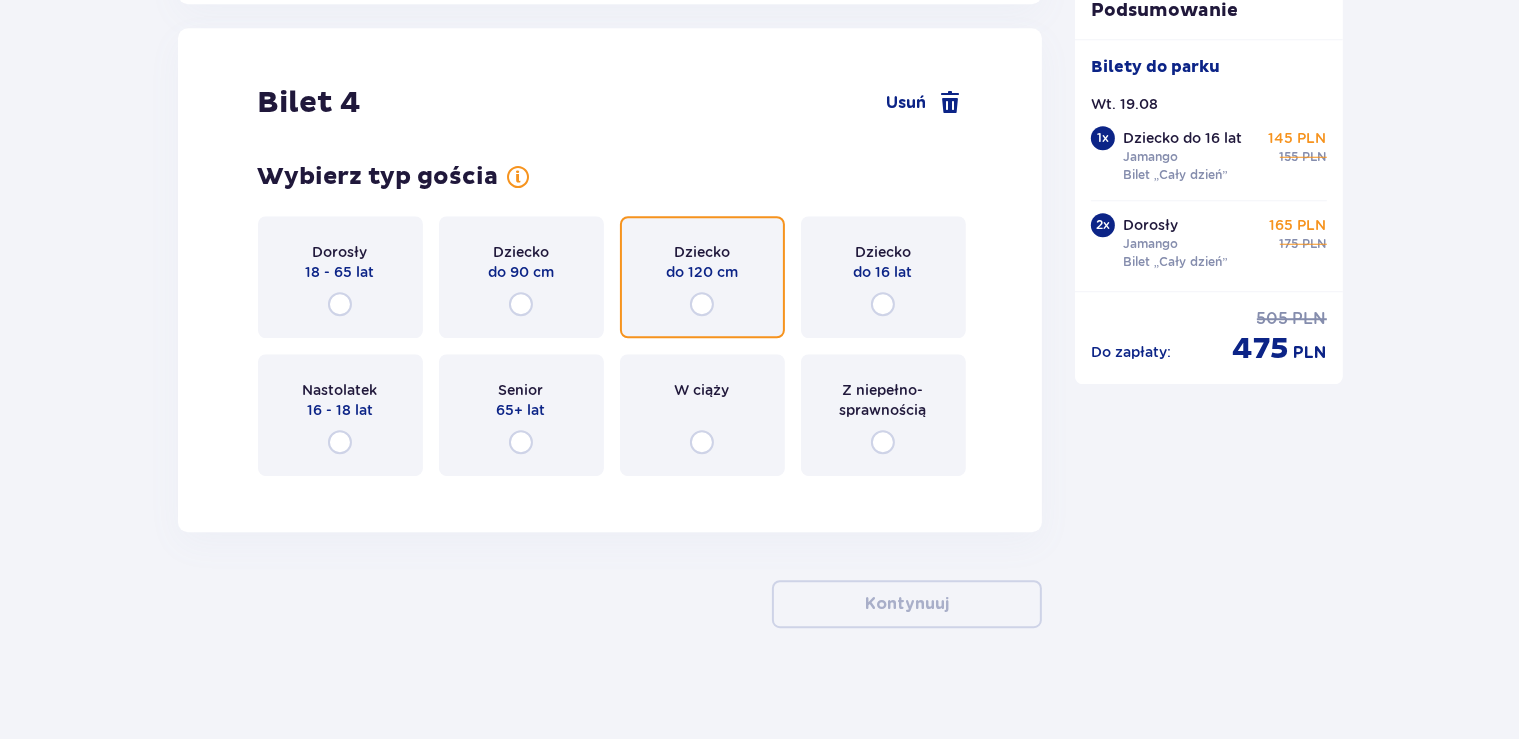click at bounding box center [702, 304] 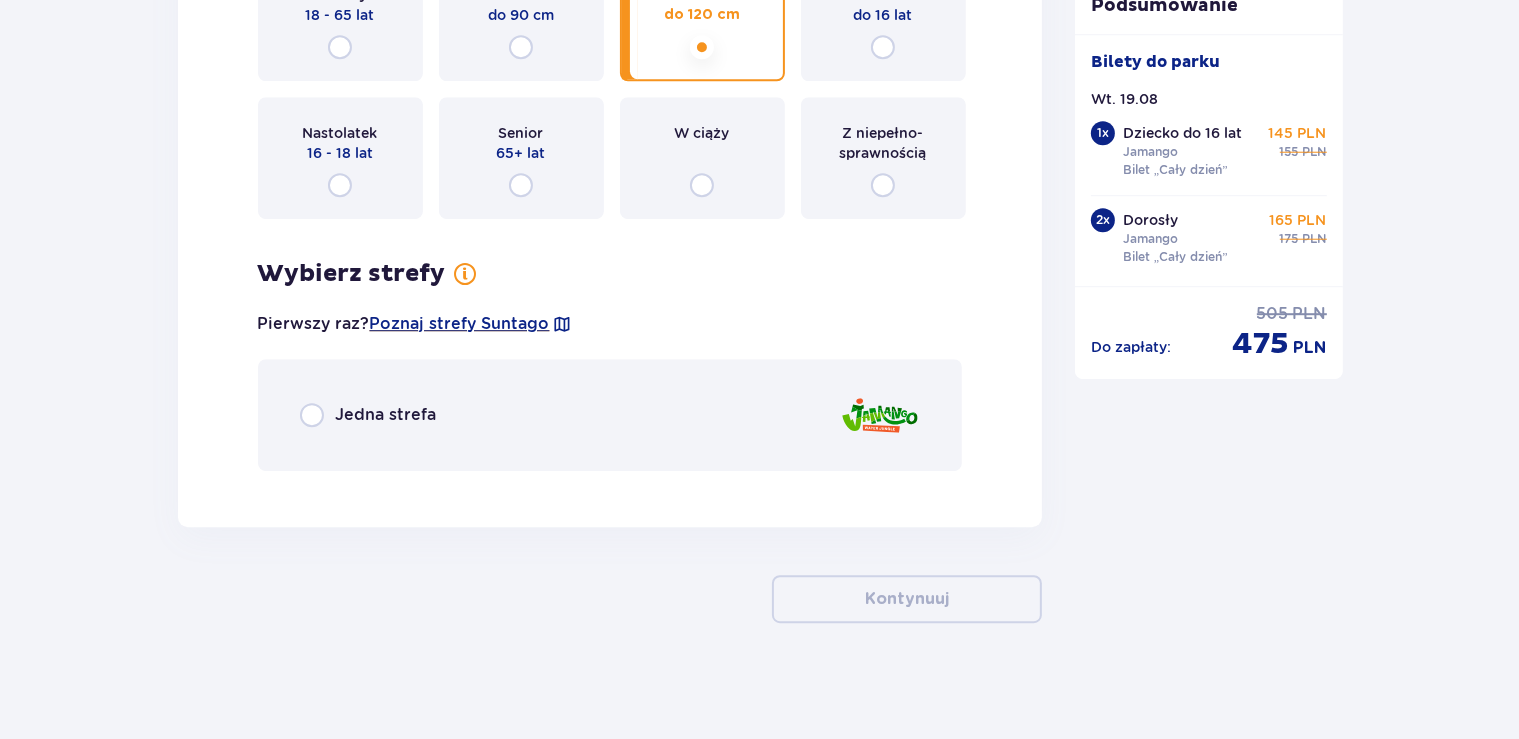 scroll, scrollTop: 5740, scrollLeft: 0, axis: vertical 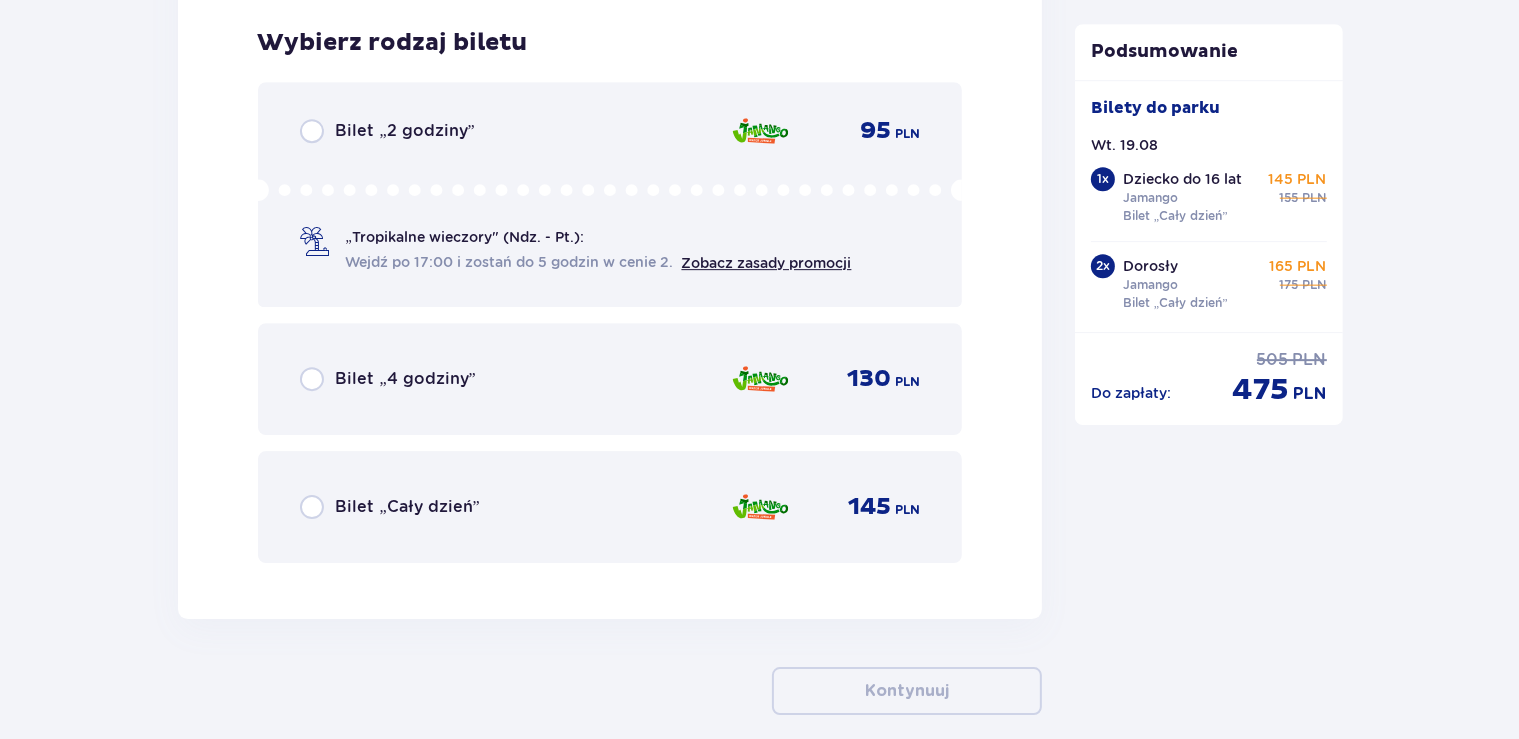 click at bounding box center [760, 507] 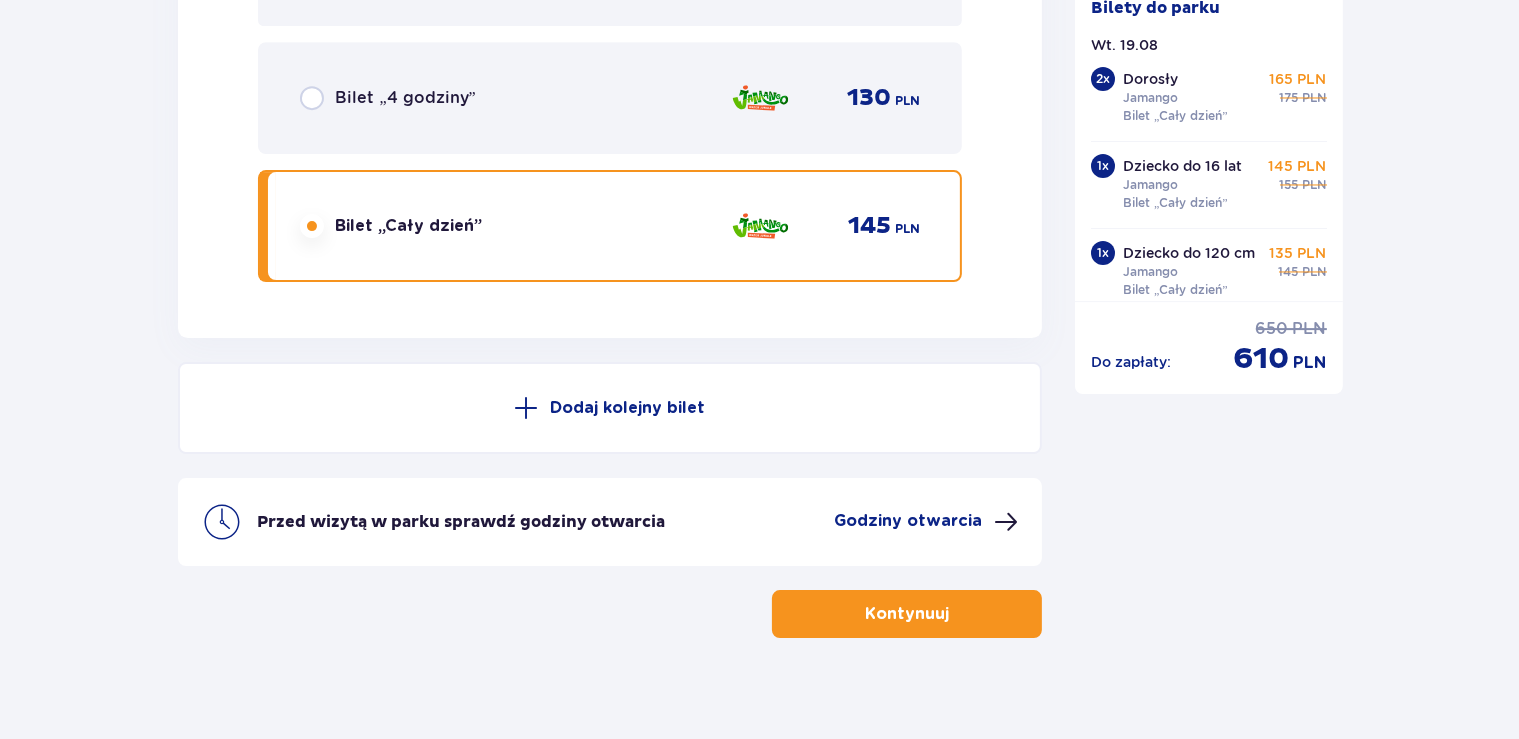 scroll, scrollTop: 6518, scrollLeft: 0, axis: vertical 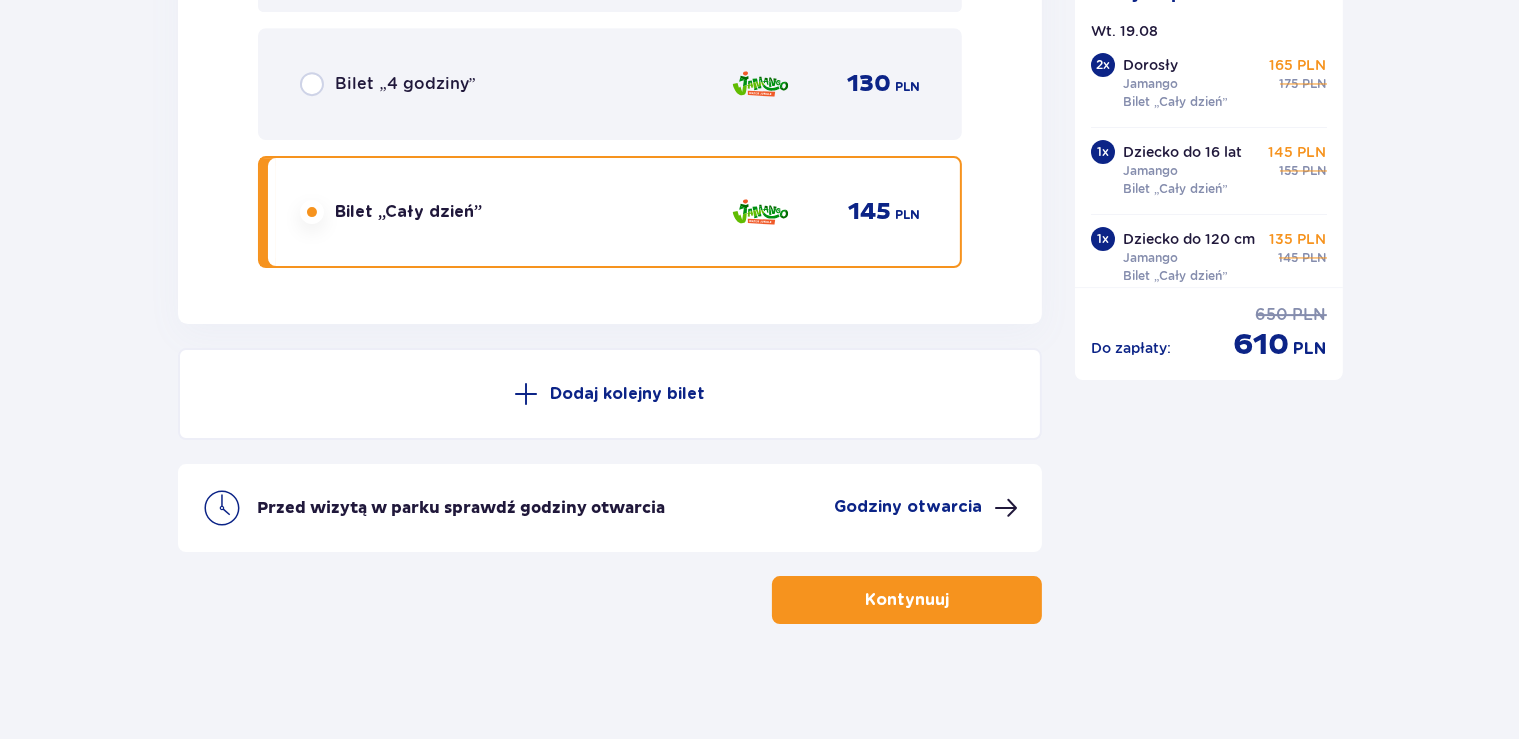 click on "Kontynuuj" at bounding box center (907, 600) 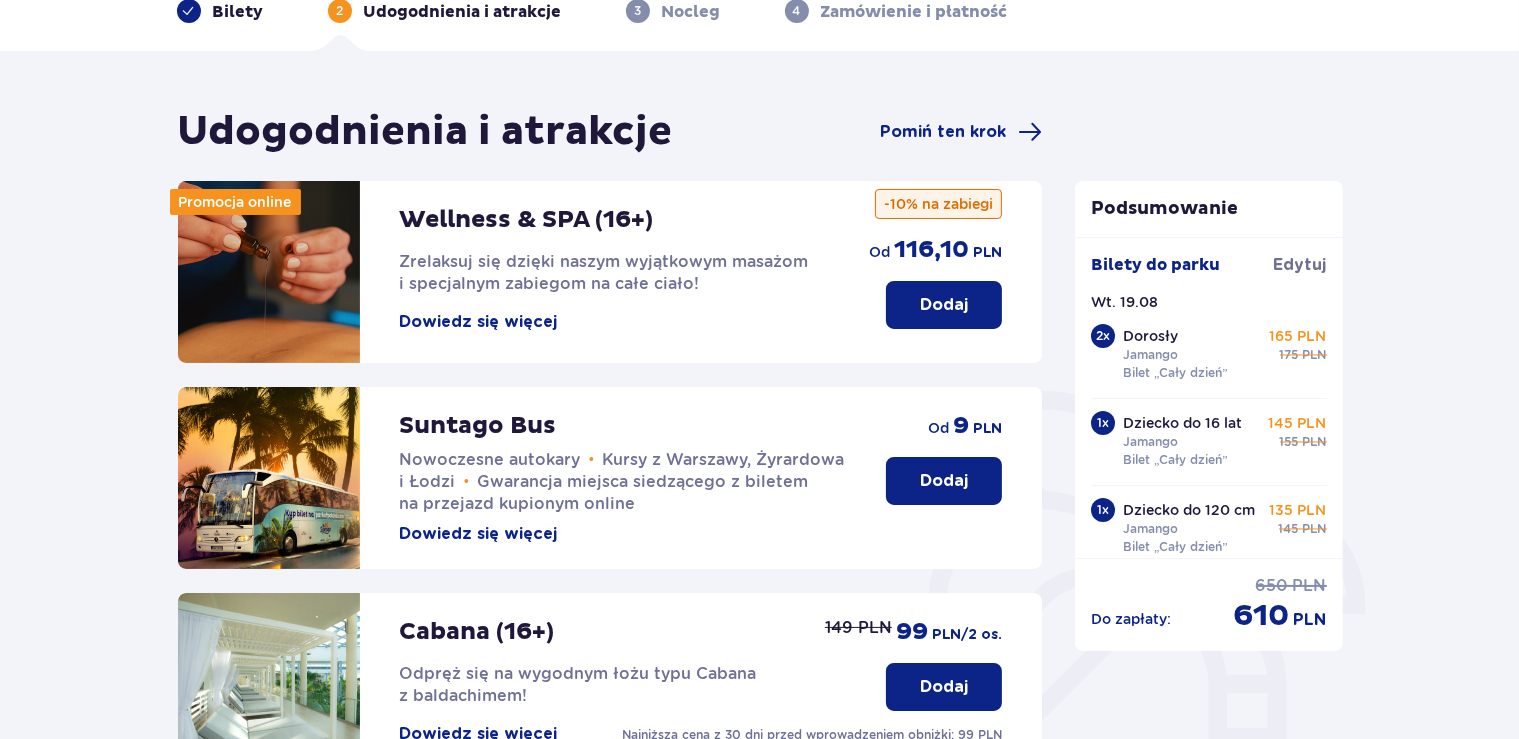 scroll, scrollTop: 211, scrollLeft: 0, axis: vertical 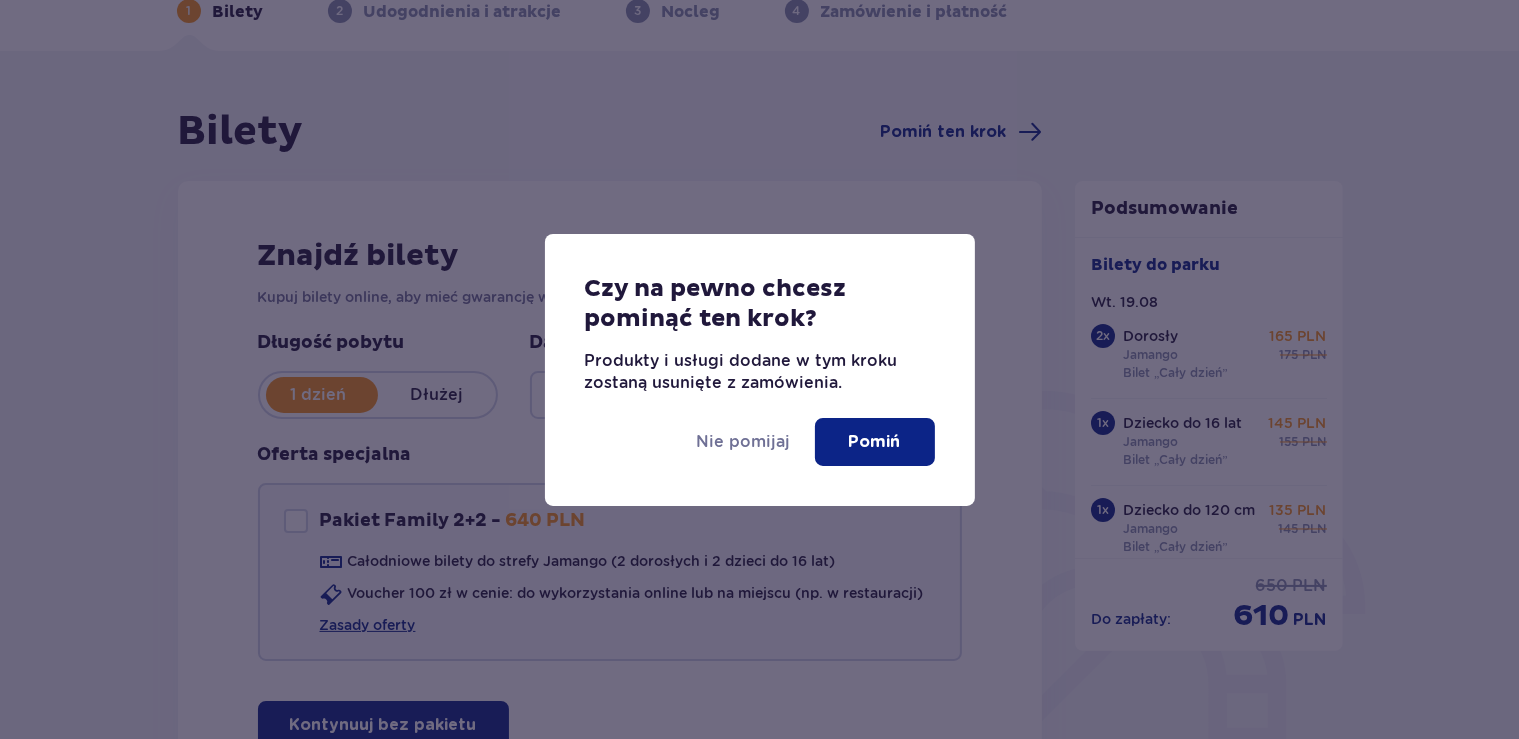 click on "Czy na pewno chcesz pominąć ten krok? Produkty i usługi dodane w tym kroku zostaną usunięte z zamówienia. Nie pomijaj Pomiń" at bounding box center [759, 369] 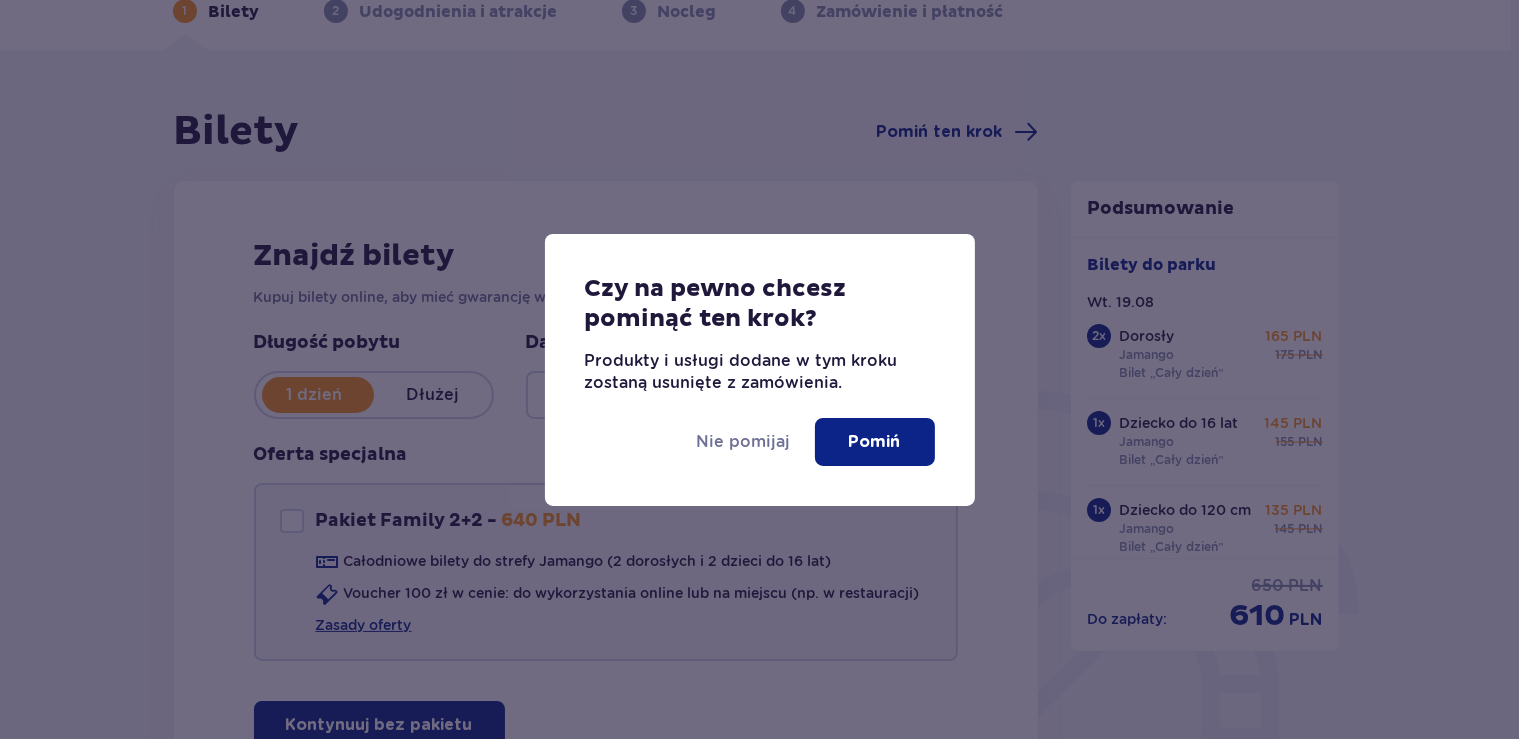 scroll, scrollTop: 0, scrollLeft: 0, axis: both 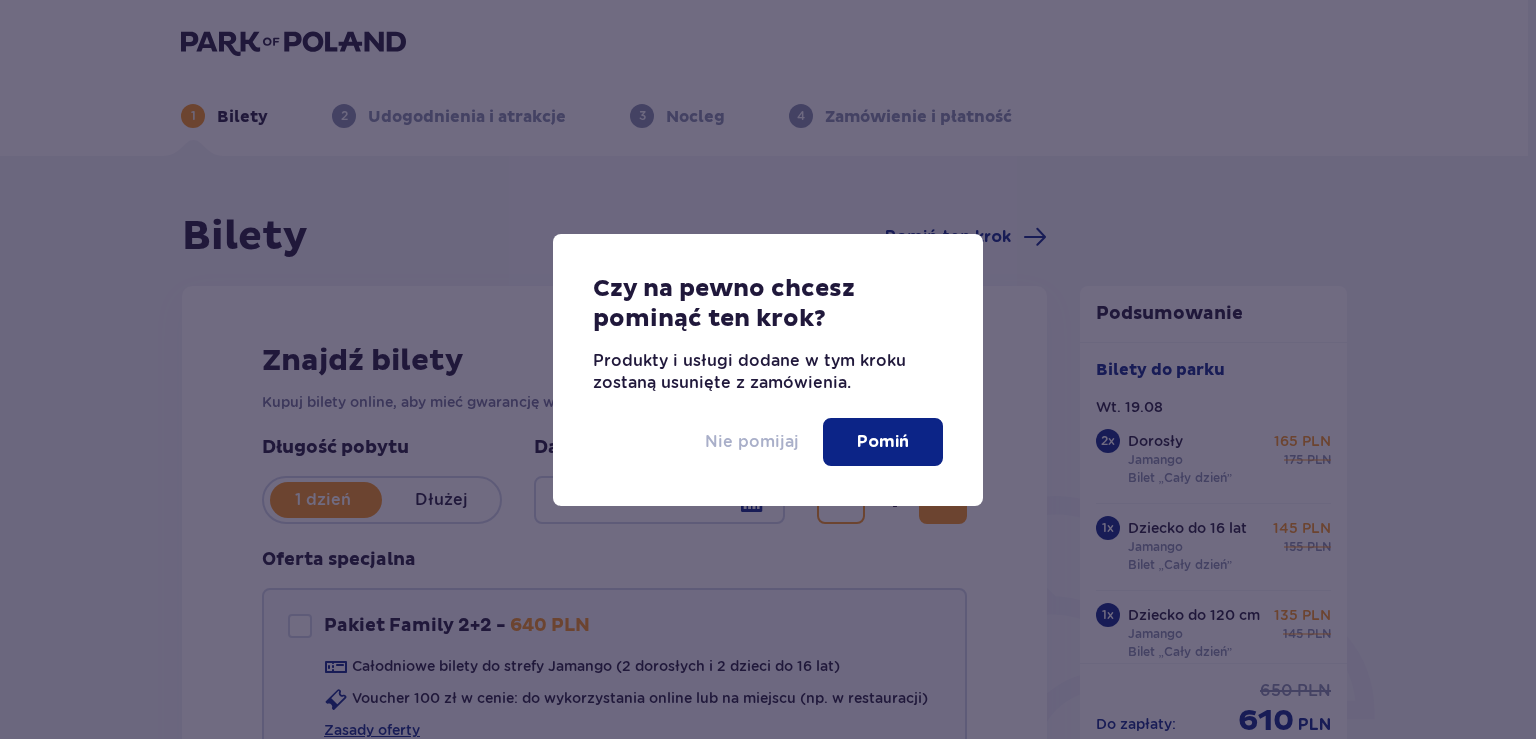 click on "Nie pomijaj" at bounding box center (752, 442) 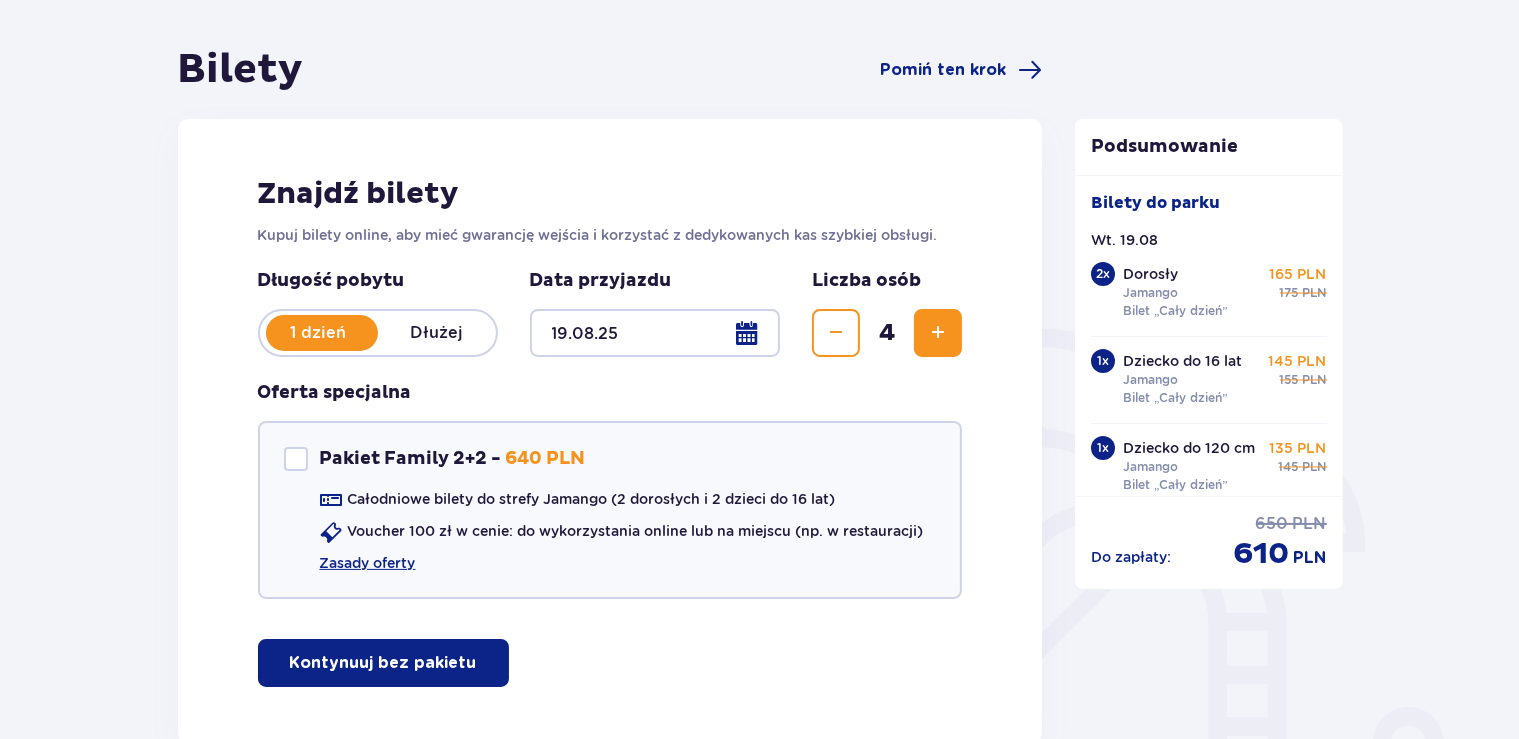 scroll, scrollTop: 211, scrollLeft: 0, axis: vertical 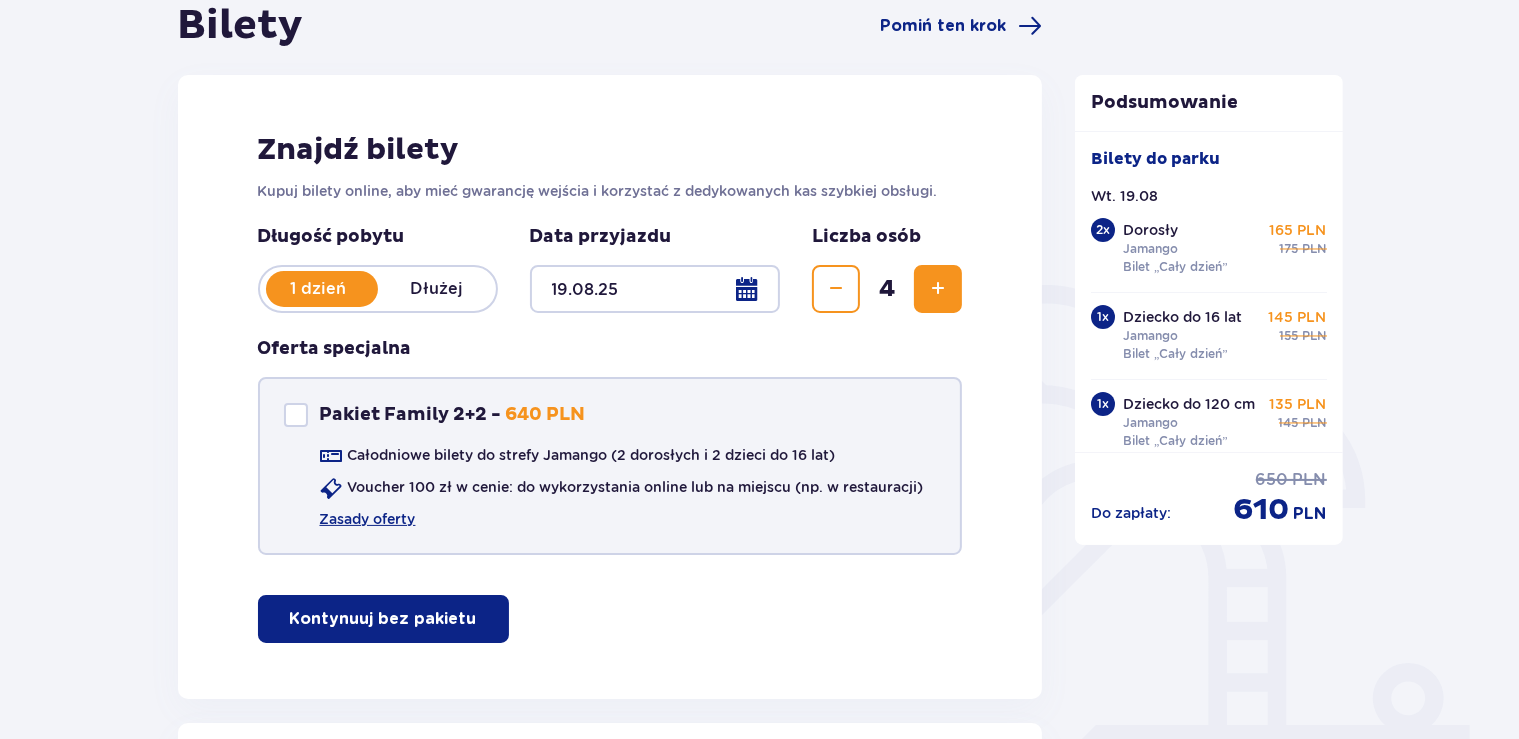 click at bounding box center (296, 415) 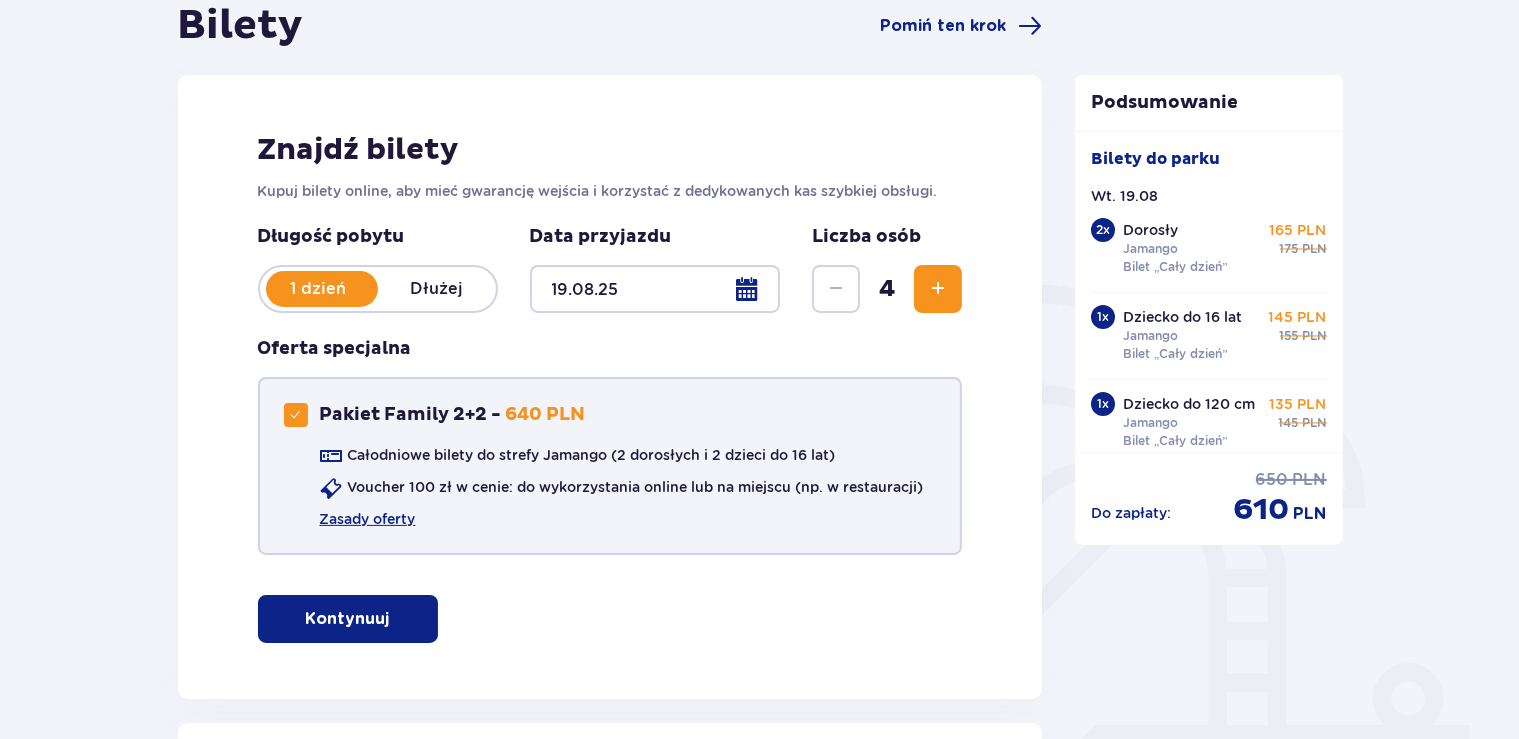 checkbox on "true" 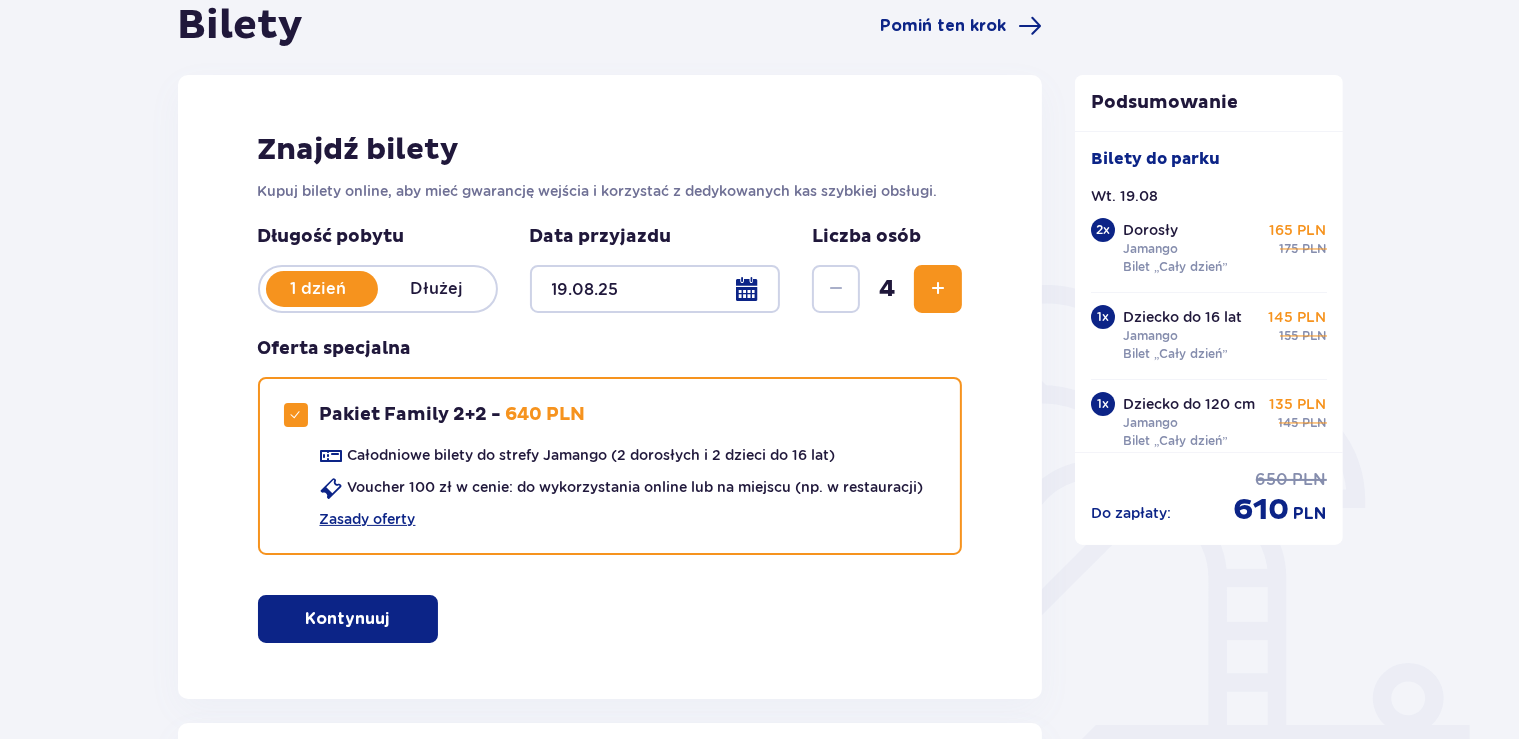 click on "Kontynuuj" at bounding box center (348, 619) 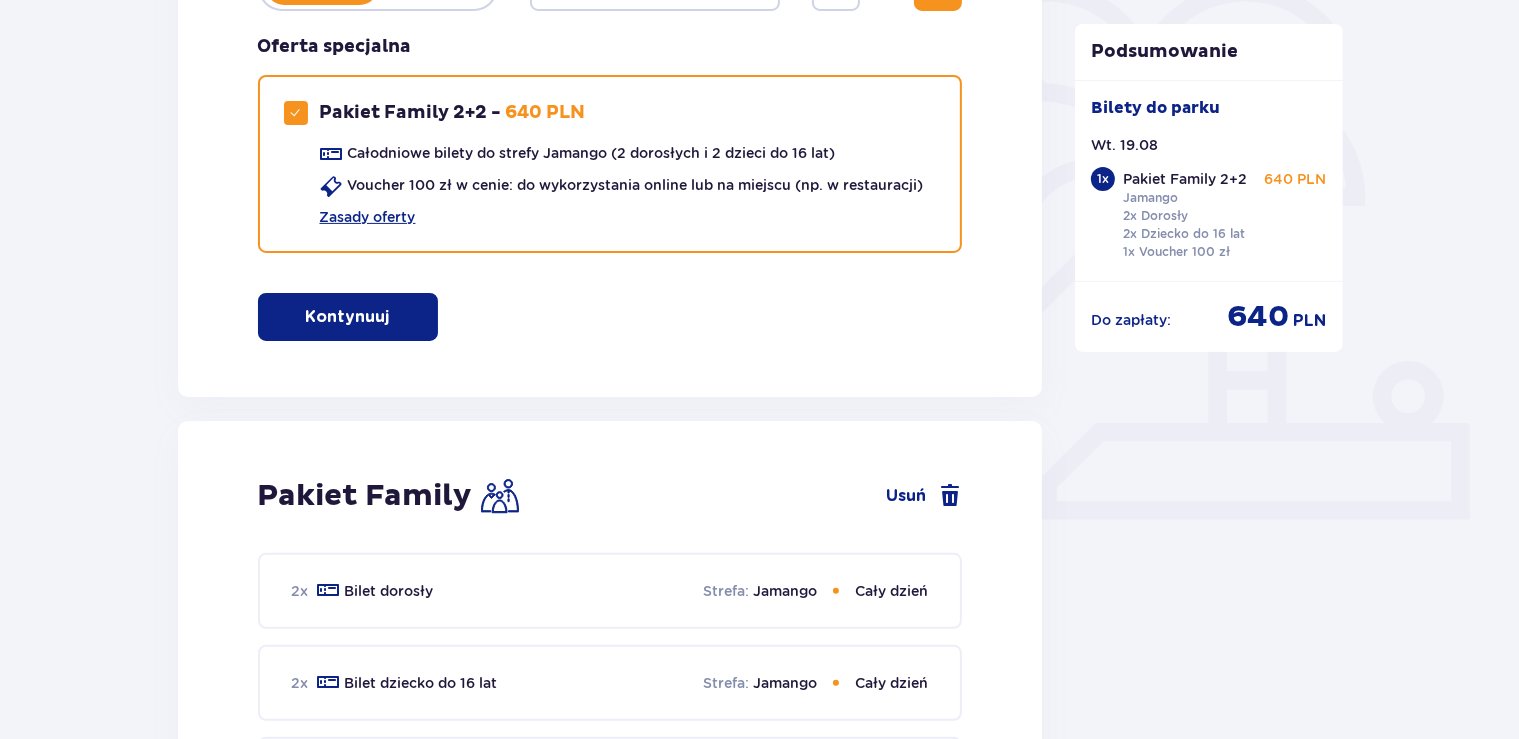 scroll, scrollTop: 0, scrollLeft: 0, axis: both 